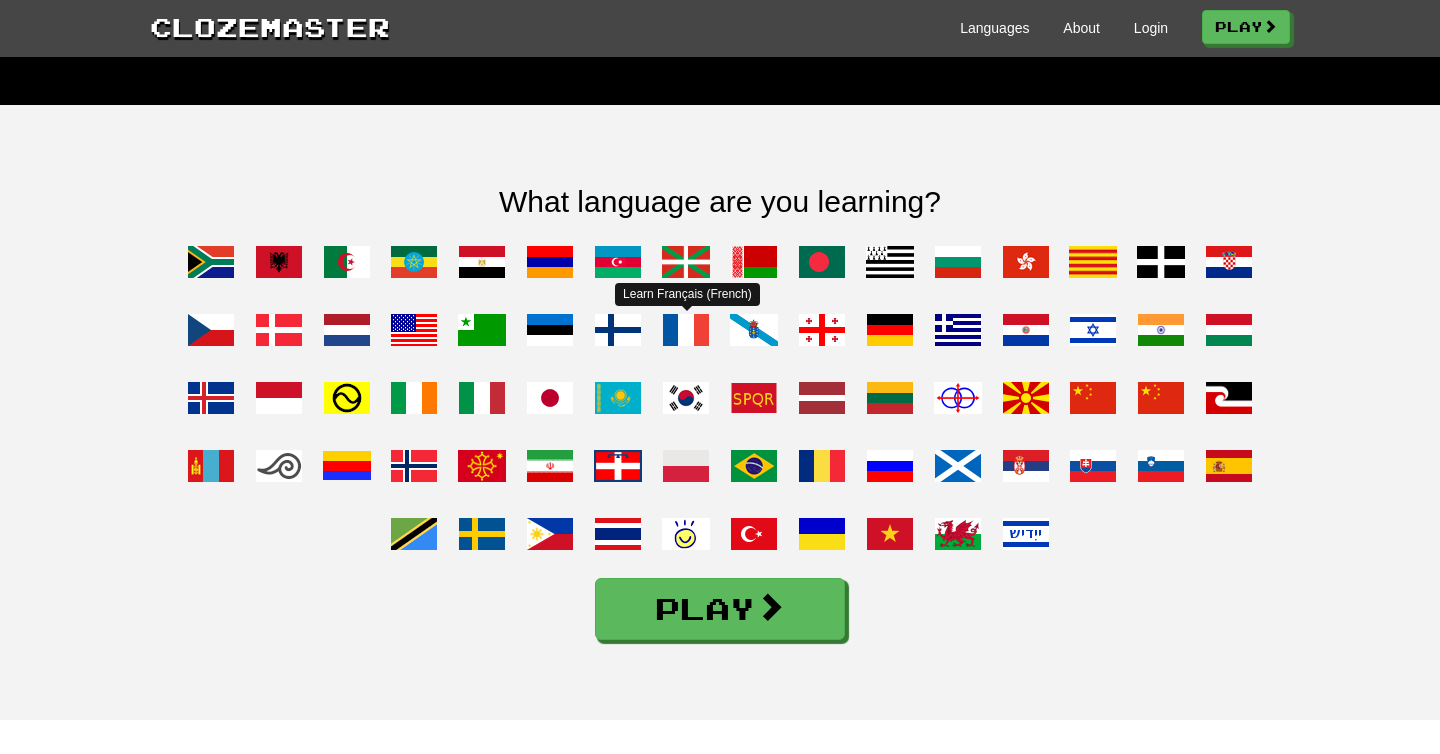 scroll, scrollTop: 1478, scrollLeft: 0, axis: vertical 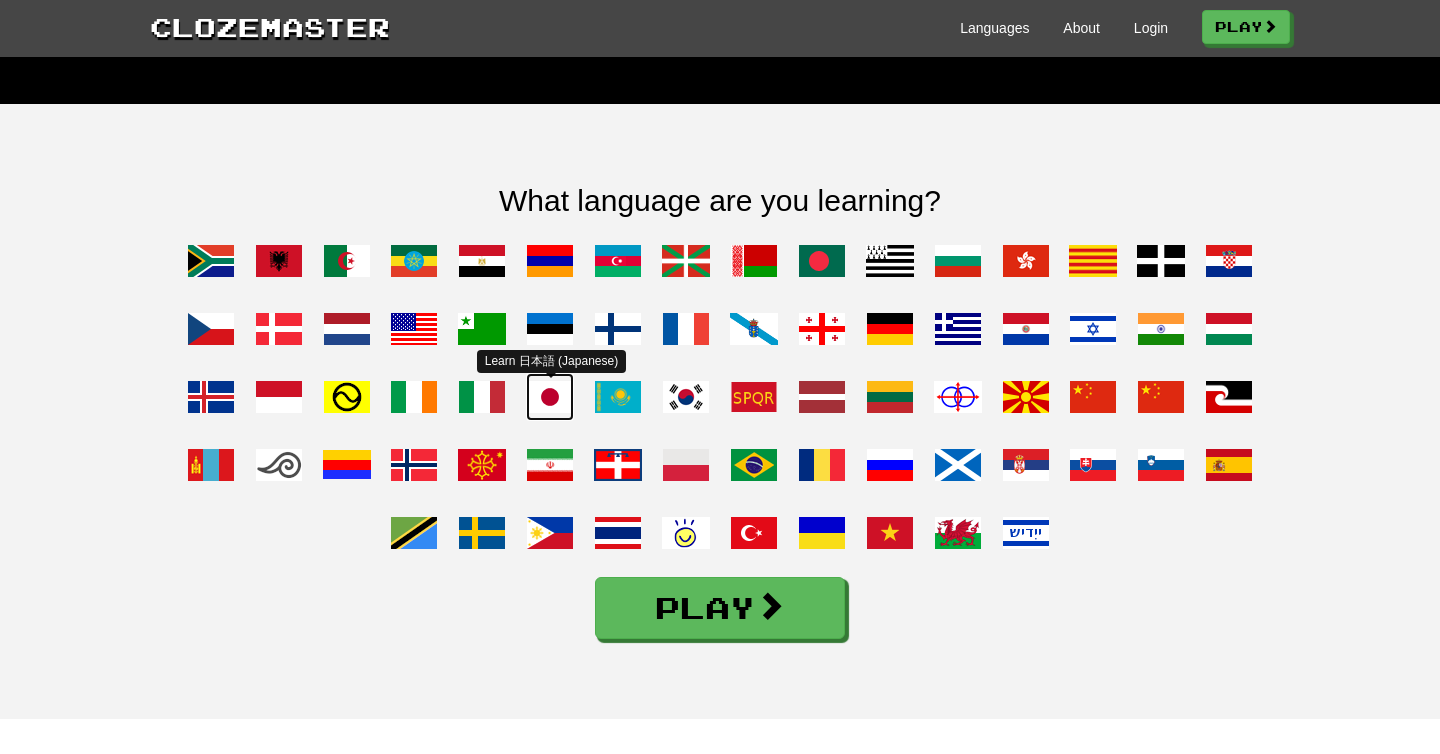 click at bounding box center (550, 397) 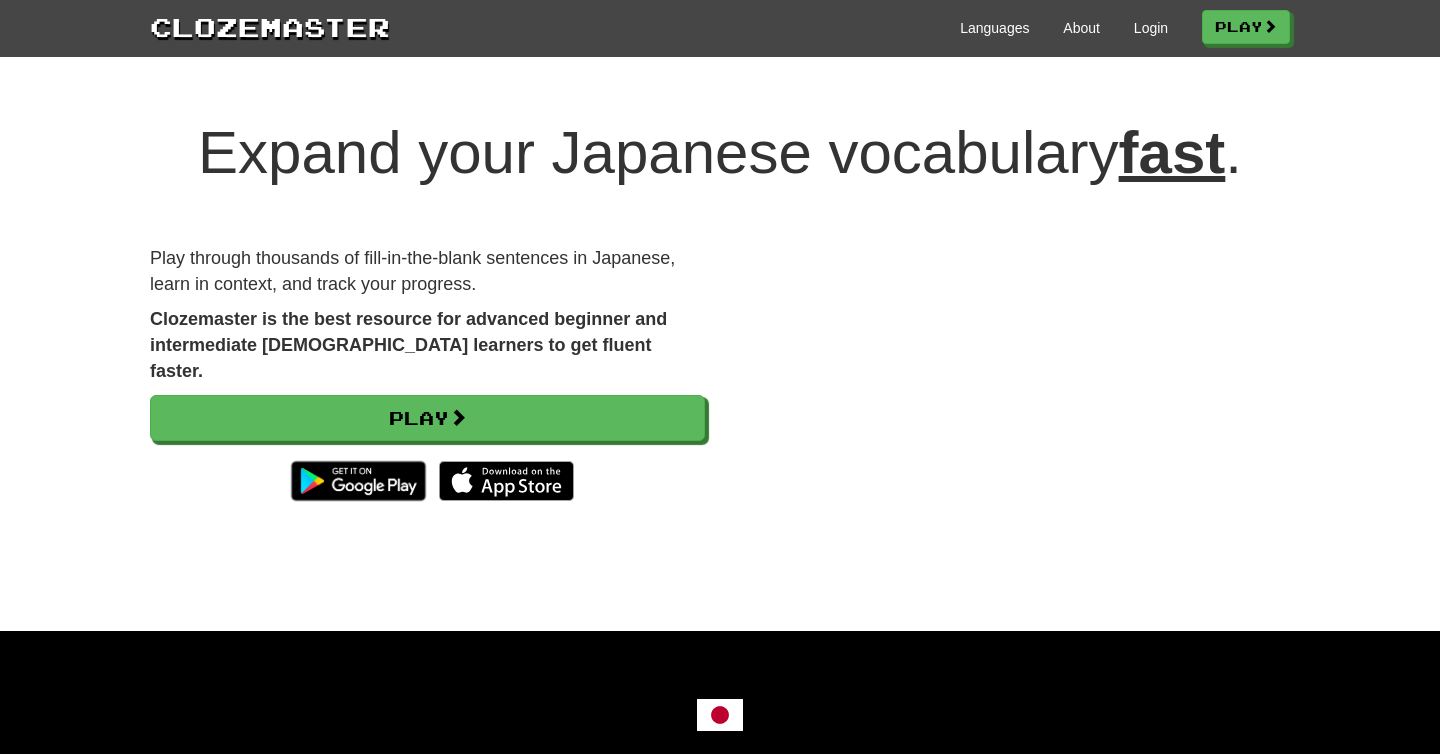 scroll, scrollTop: 0, scrollLeft: 0, axis: both 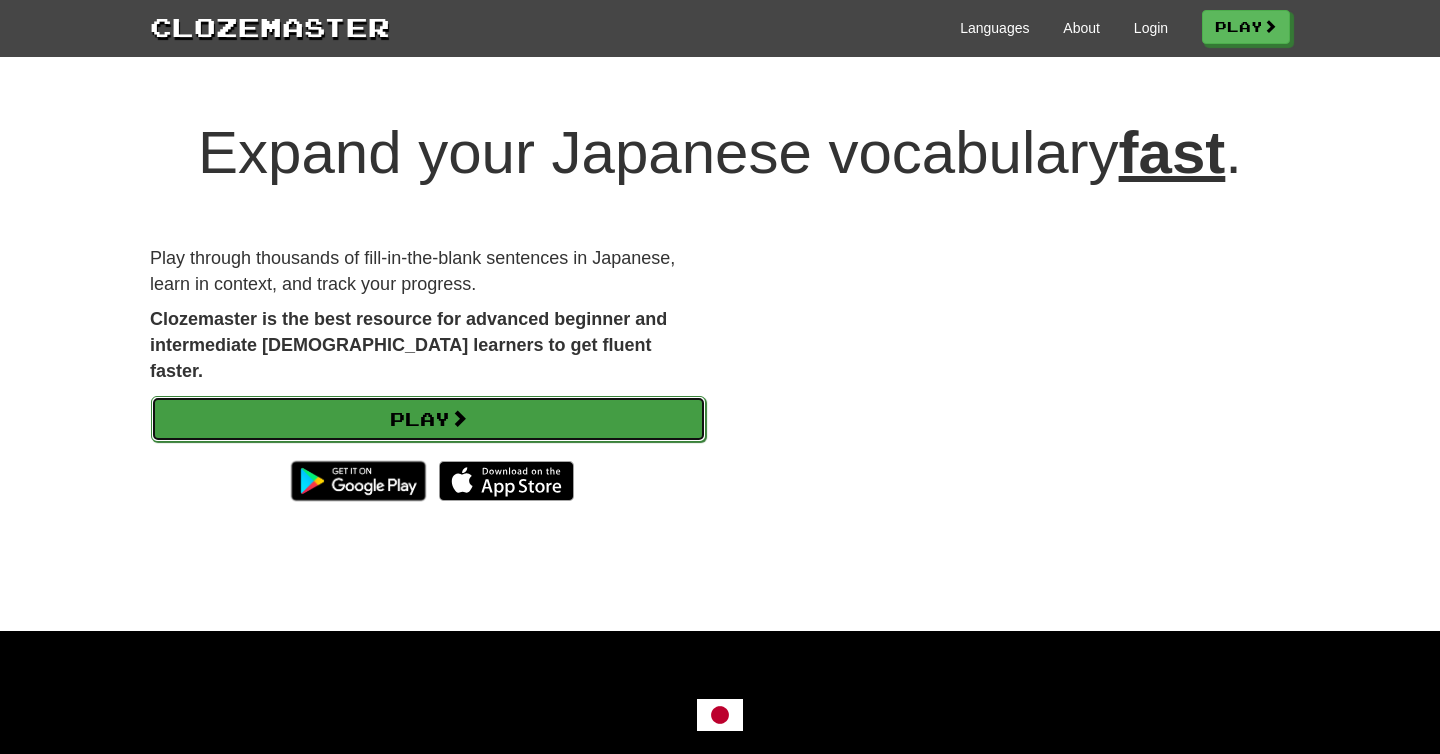 click on "Play" at bounding box center (428, 419) 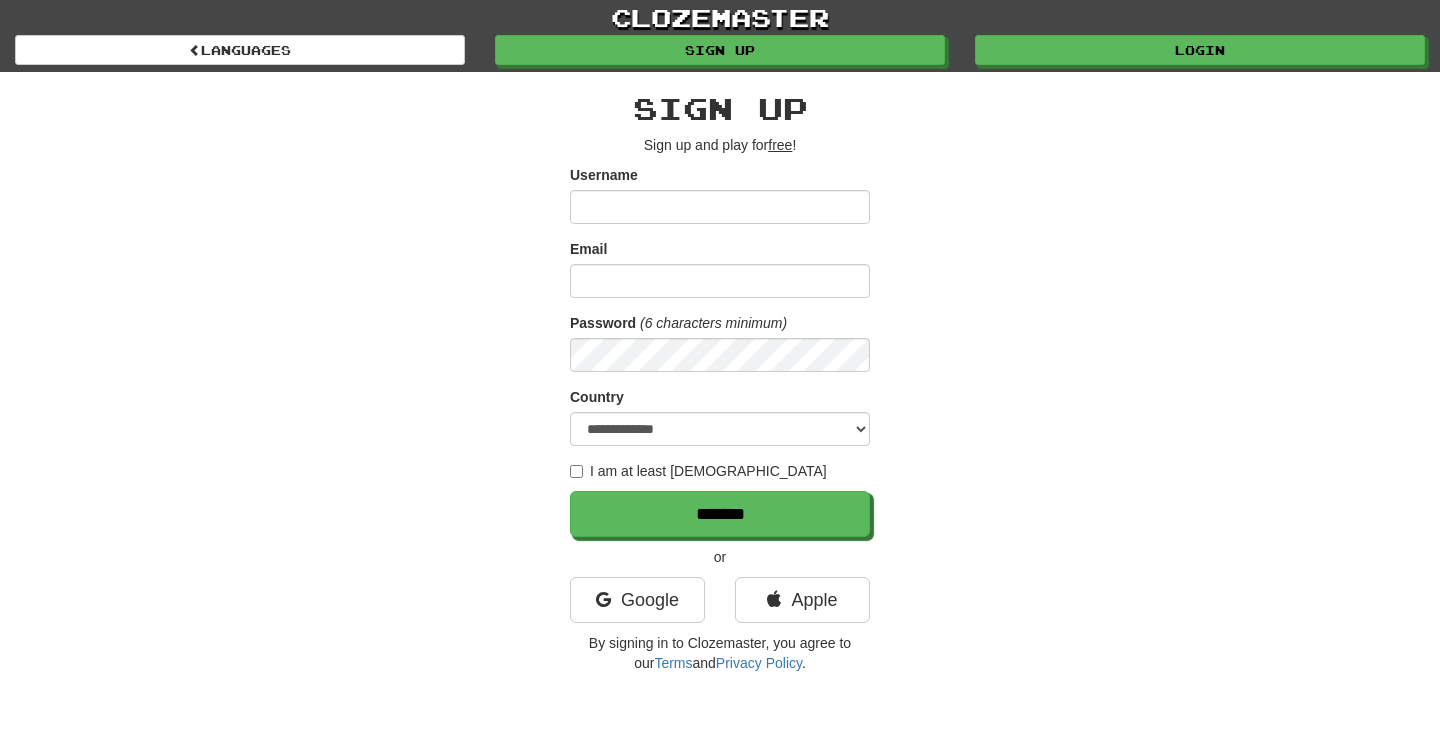 scroll, scrollTop: 0, scrollLeft: 0, axis: both 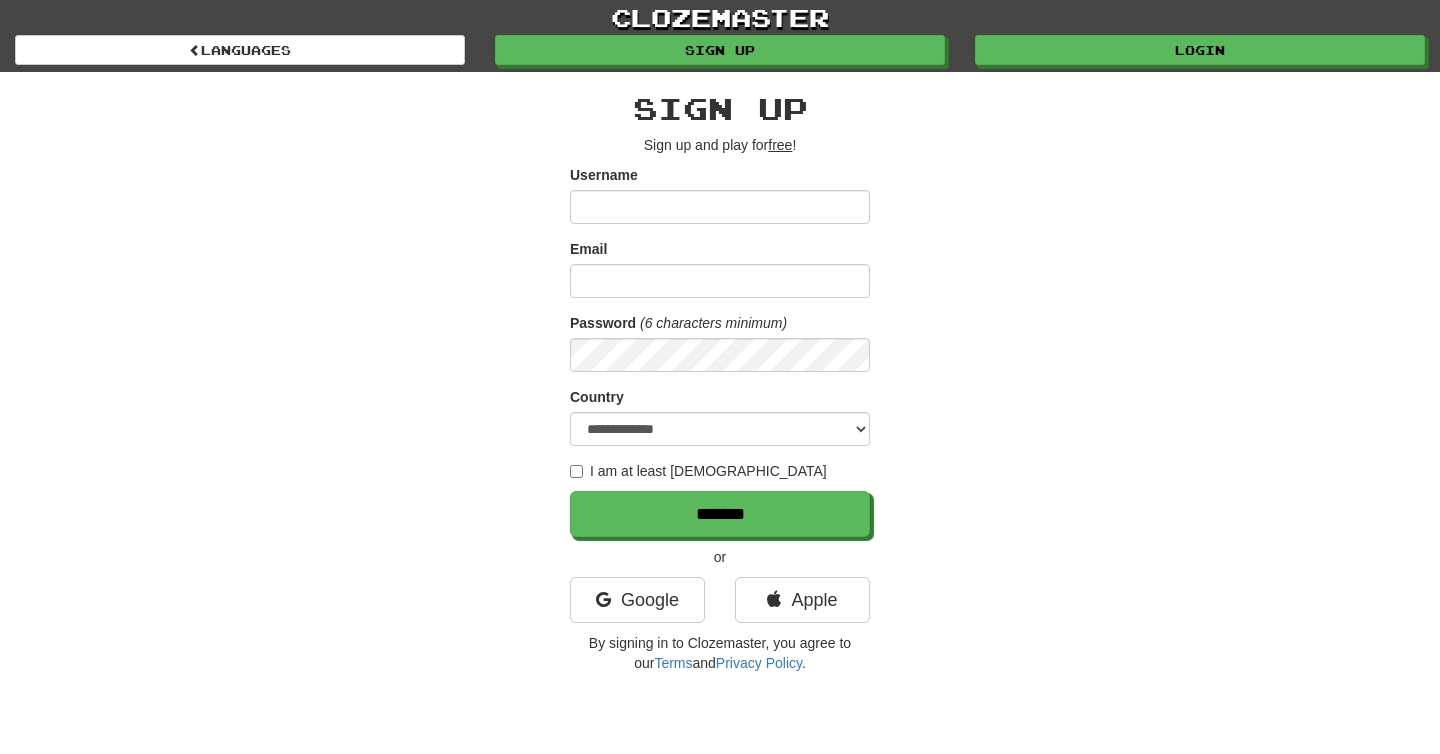 type on "**********" 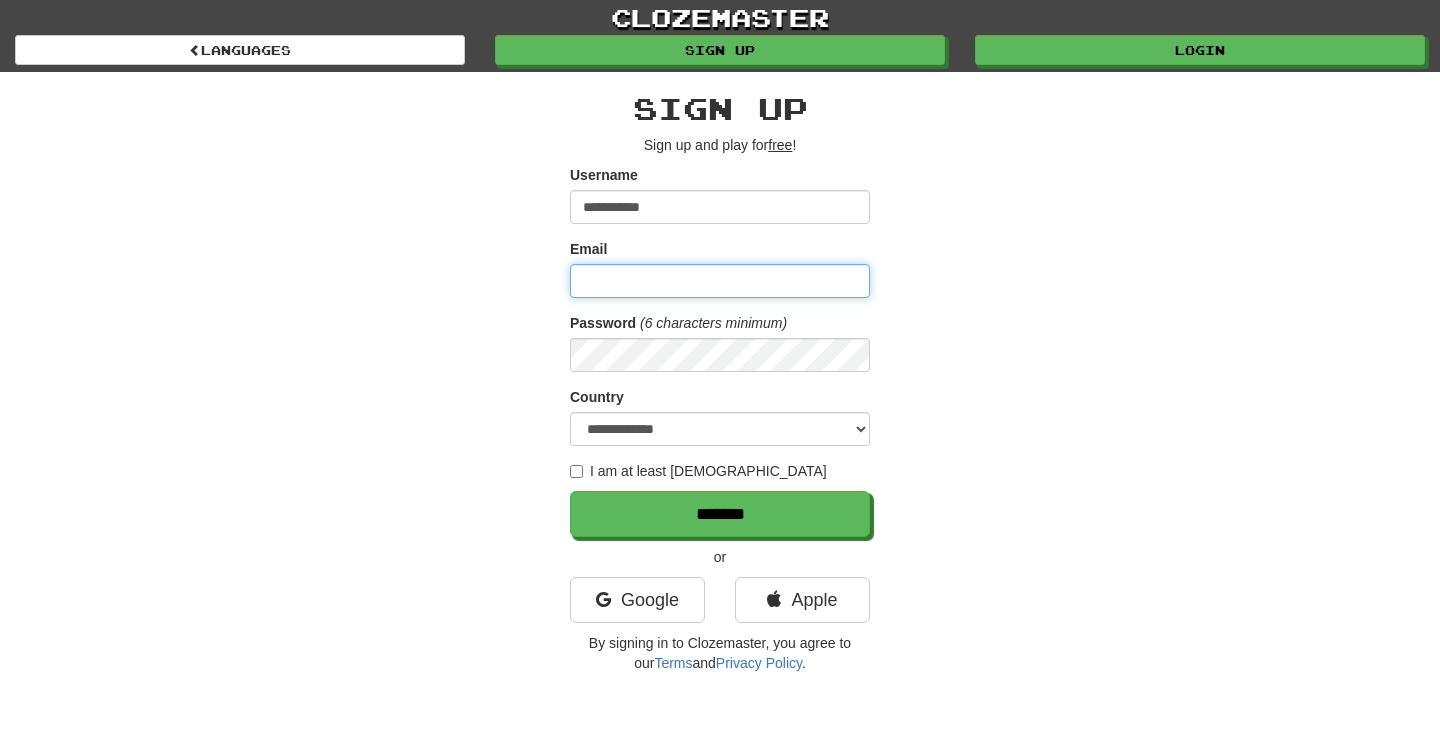click on "Email" at bounding box center [720, 281] 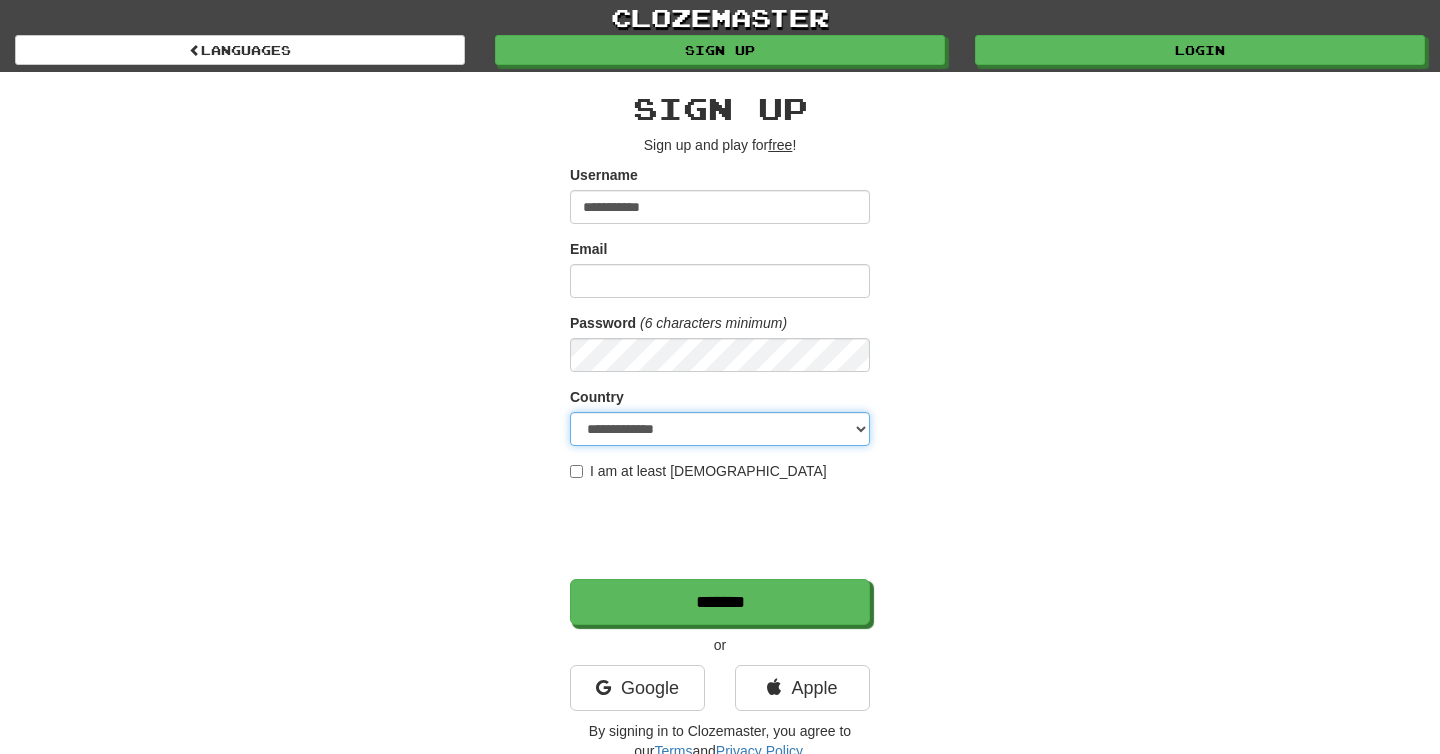 click on "**********" at bounding box center [720, 429] 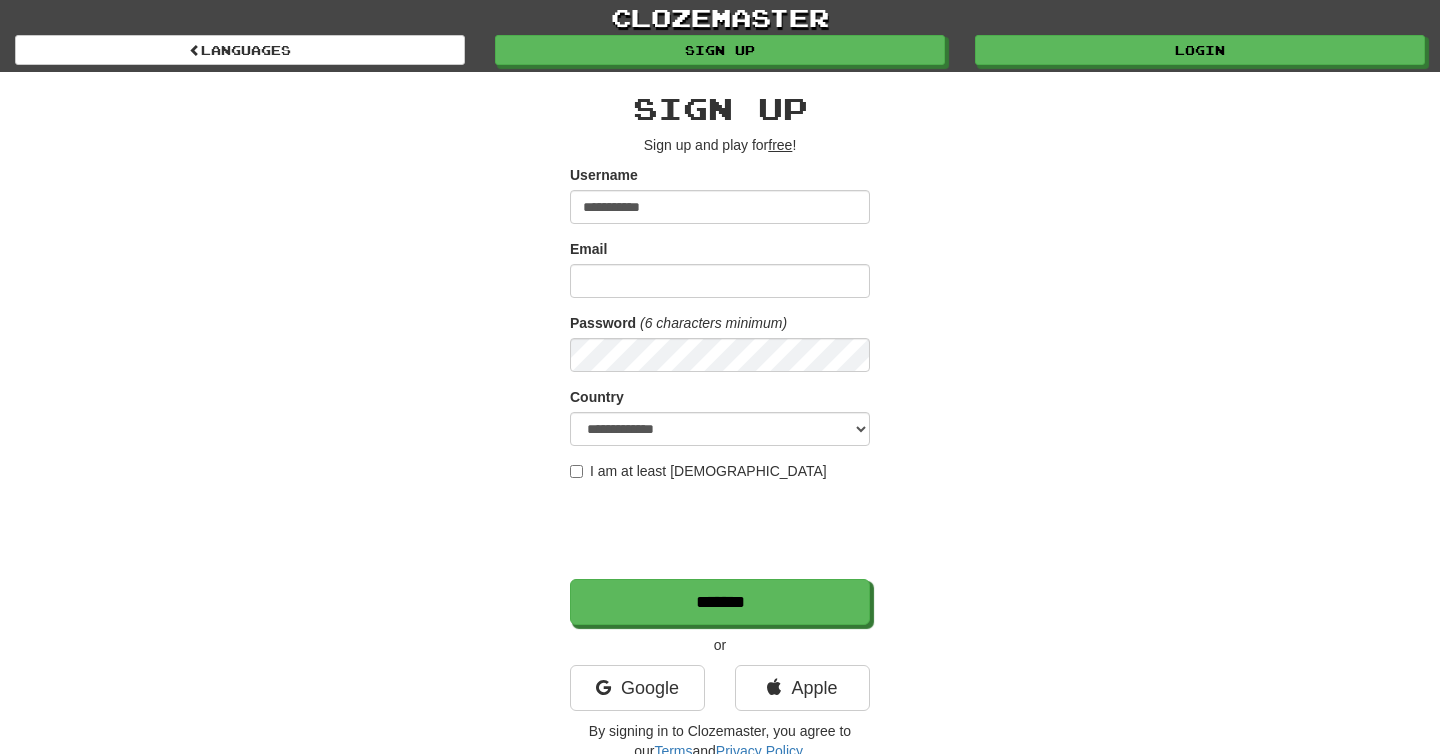 click on "I am at least 16 years old" at bounding box center [698, 471] 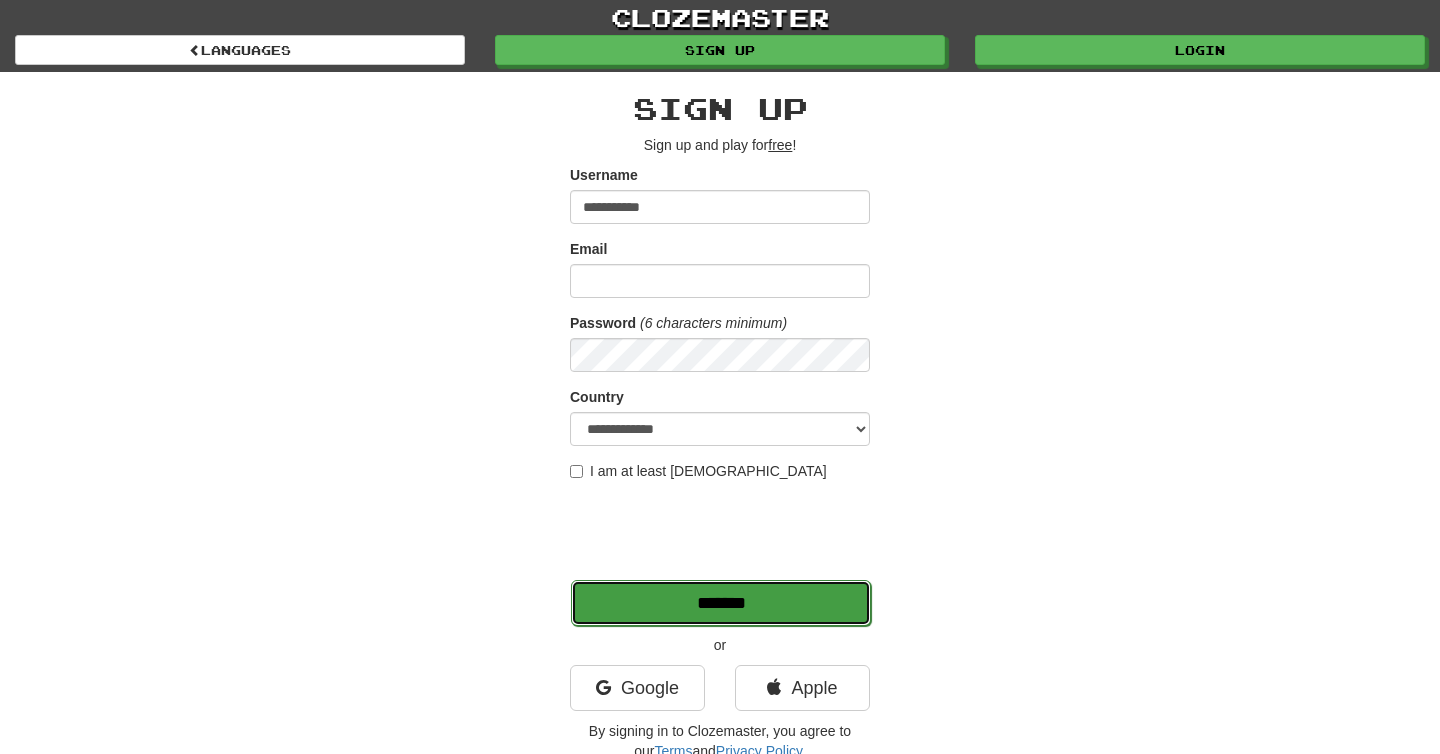 click on "*******" at bounding box center (721, 603) 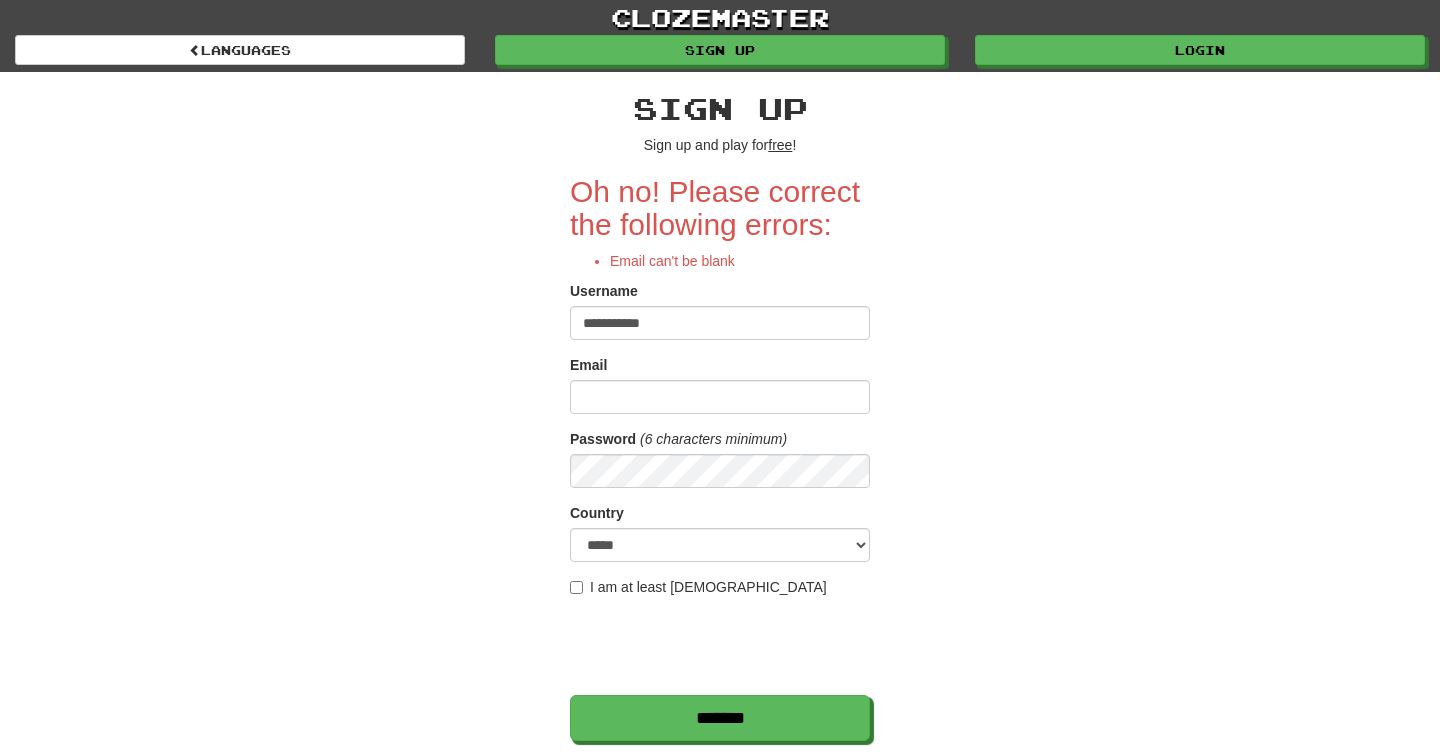 scroll, scrollTop: 0, scrollLeft: 0, axis: both 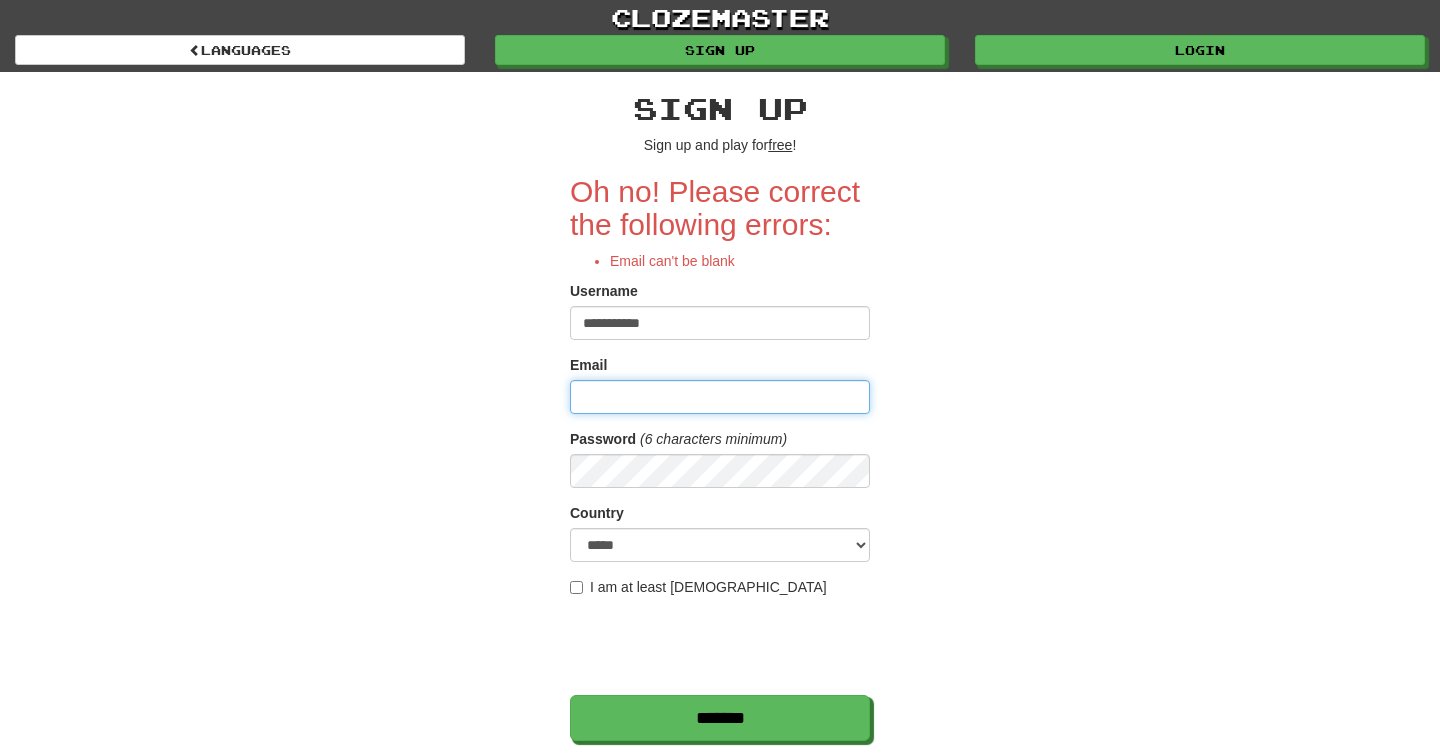 click on "Email" at bounding box center (720, 397) 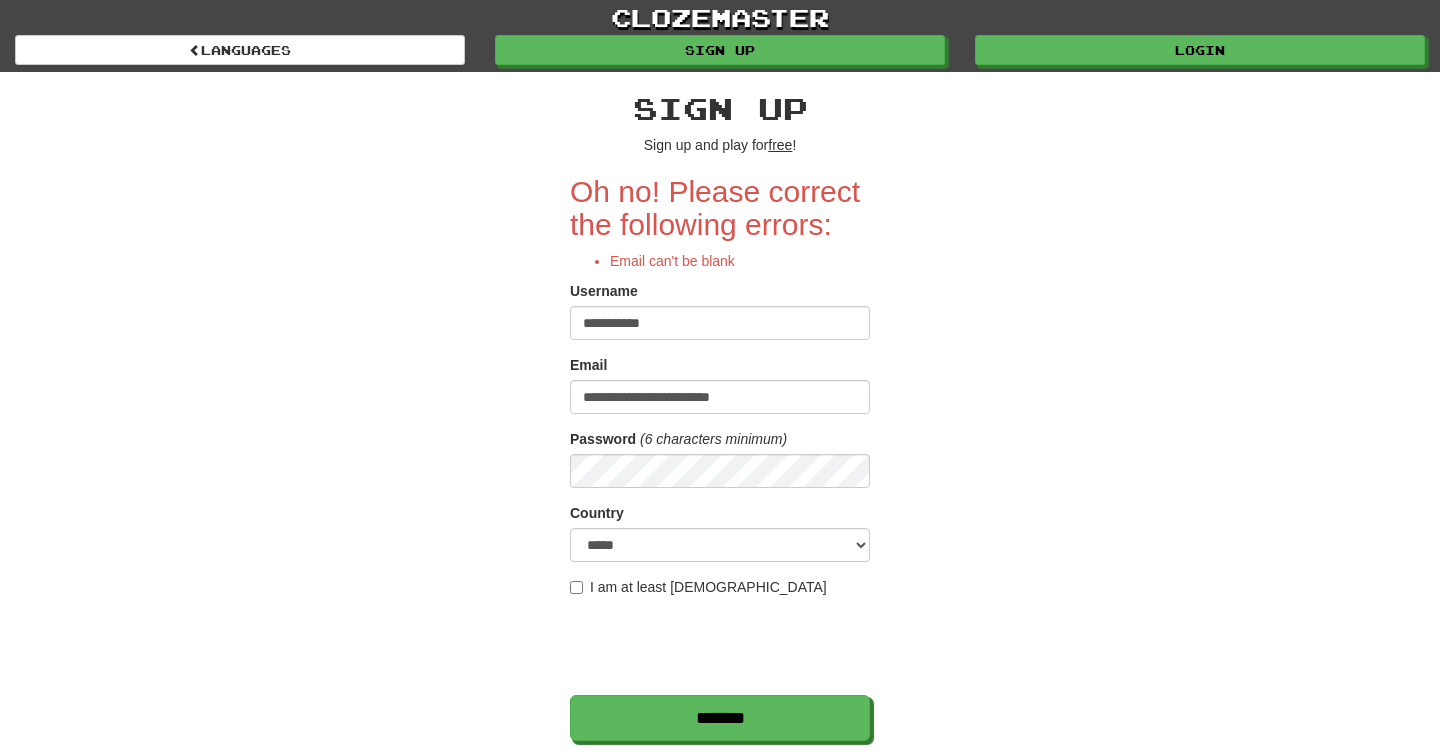 click on "**********" at bounding box center (720, 479) 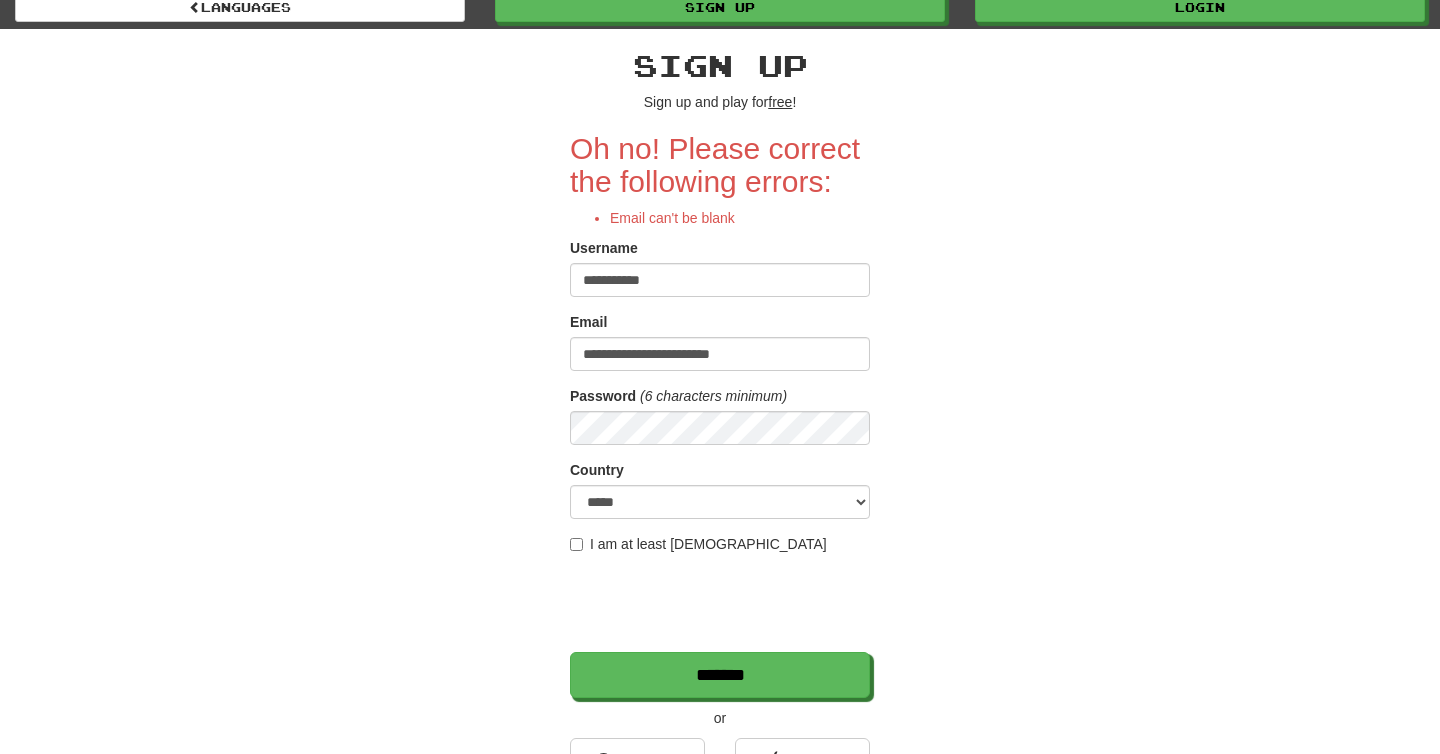scroll, scrollTop: 102, scrollLeft: 0, axis: vertical 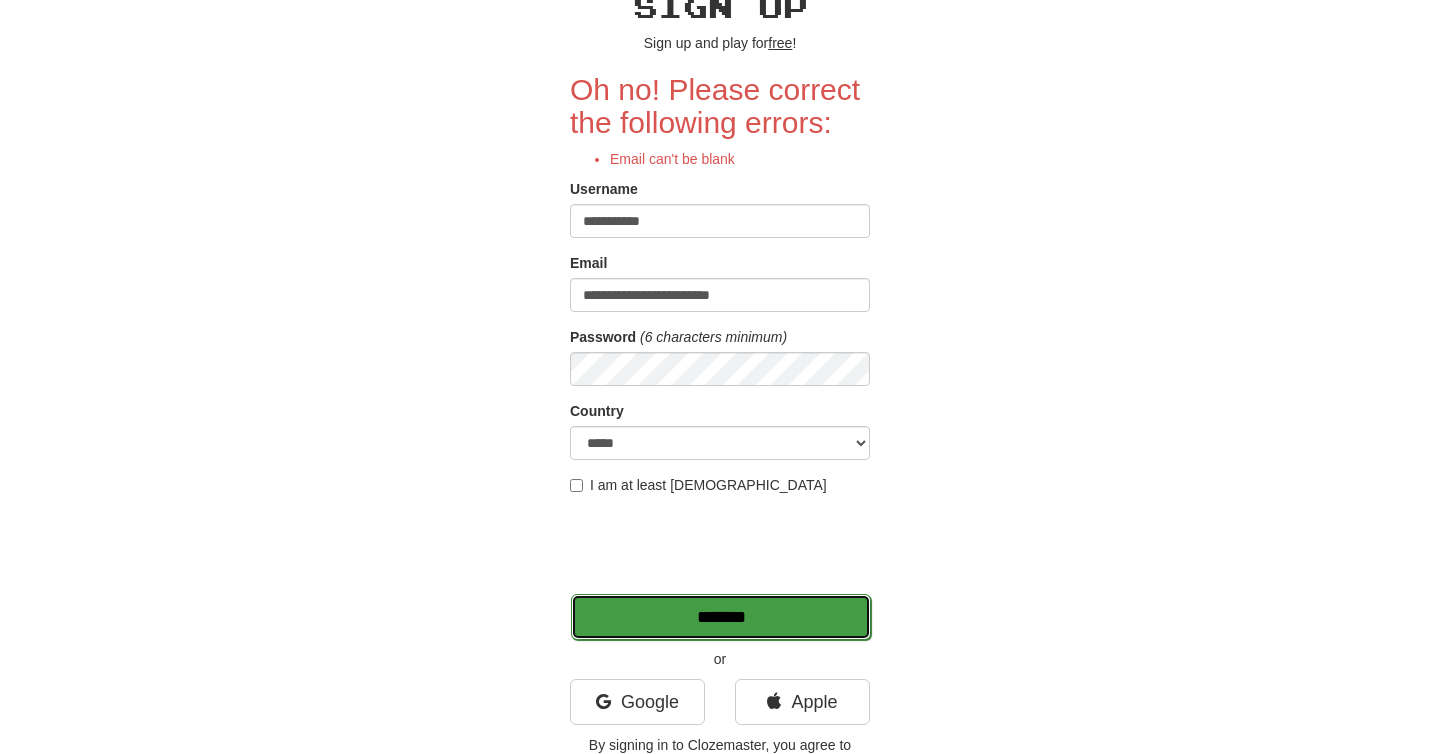 click on "*******" at bounding box center [721, 617] 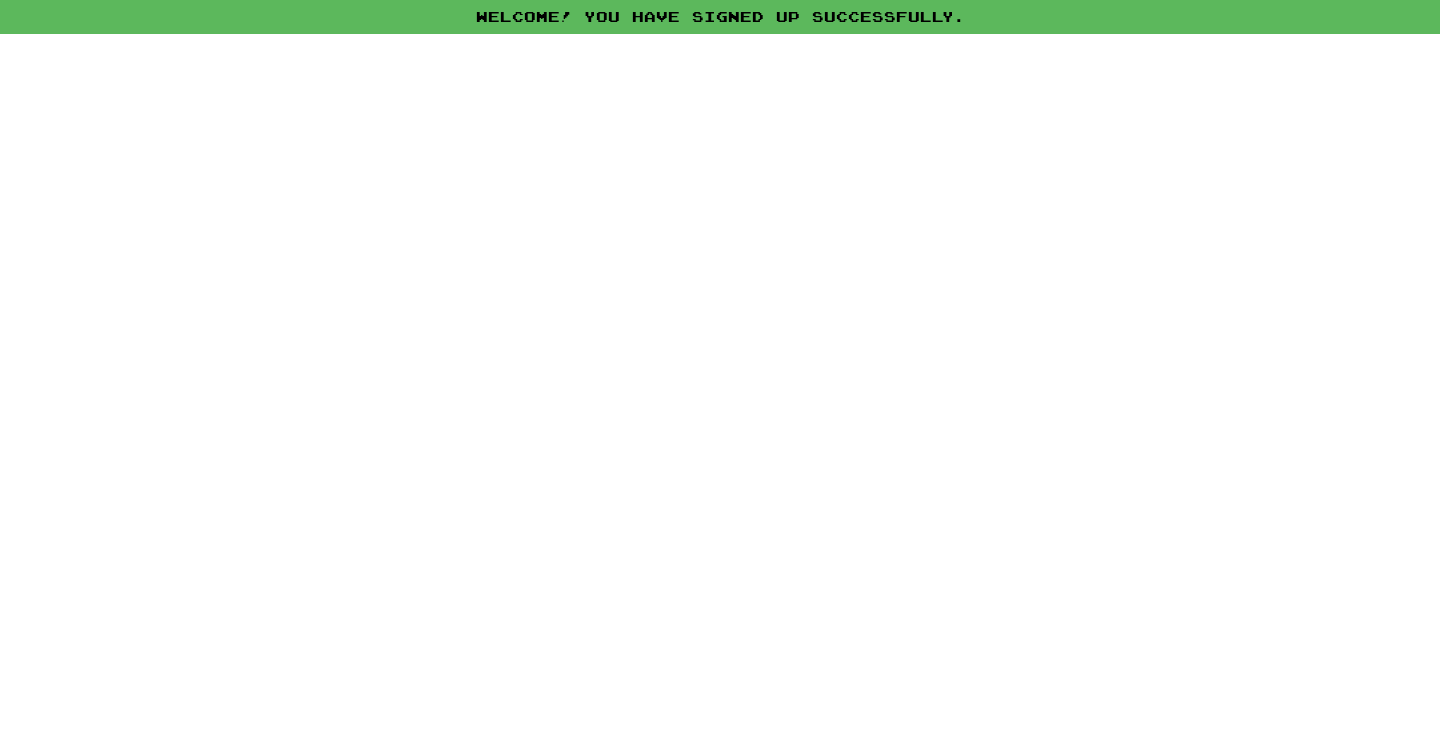 scroll, scrollTop: 0, scrollLeft: 0, axis: both 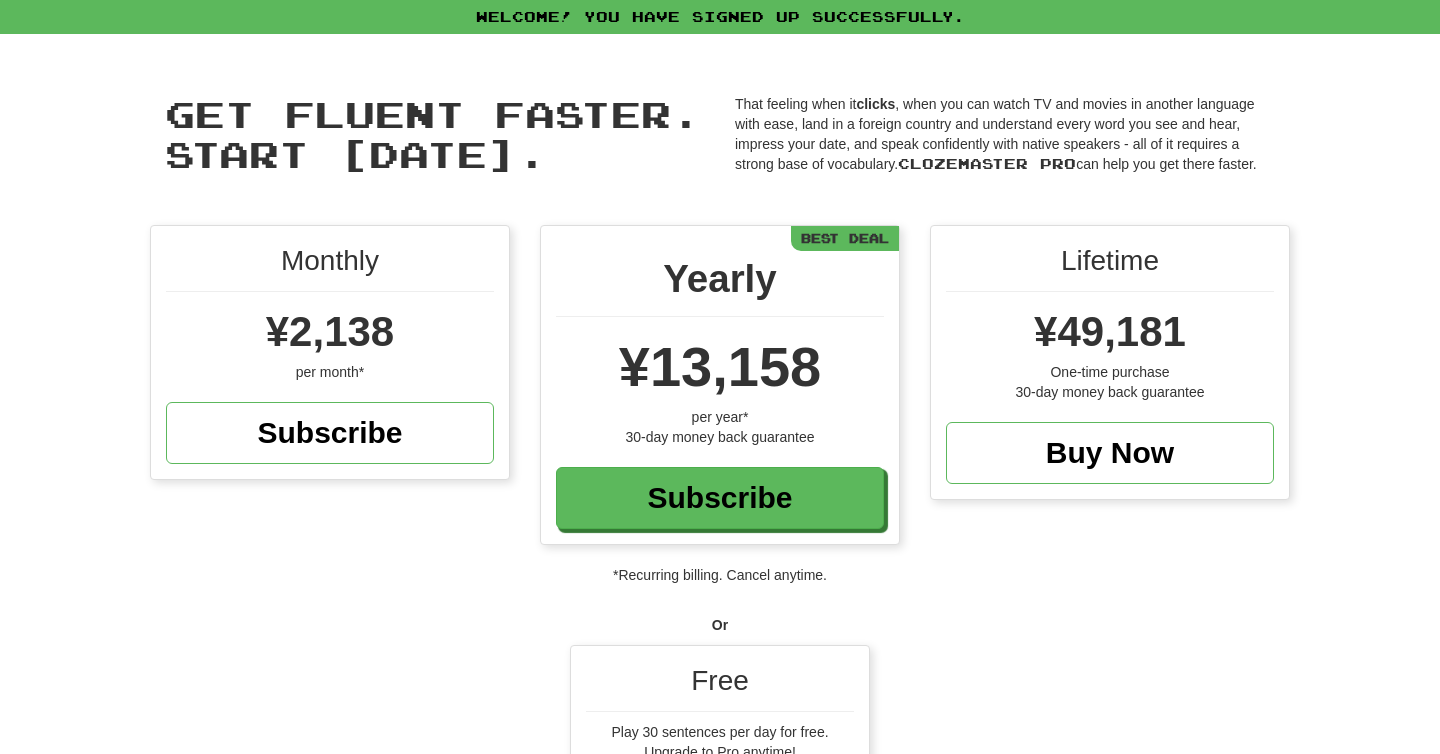 click on "Monthly
¥2,138
per month*
Subscribe
Yearly
¥13,158
per year*
30-day money back guarantee
Subscribe
Best Deal
Lifetime
¥49,181
One-time purchase
30-day money back guarantee
Buy Now" at bounding box center (720, 395) 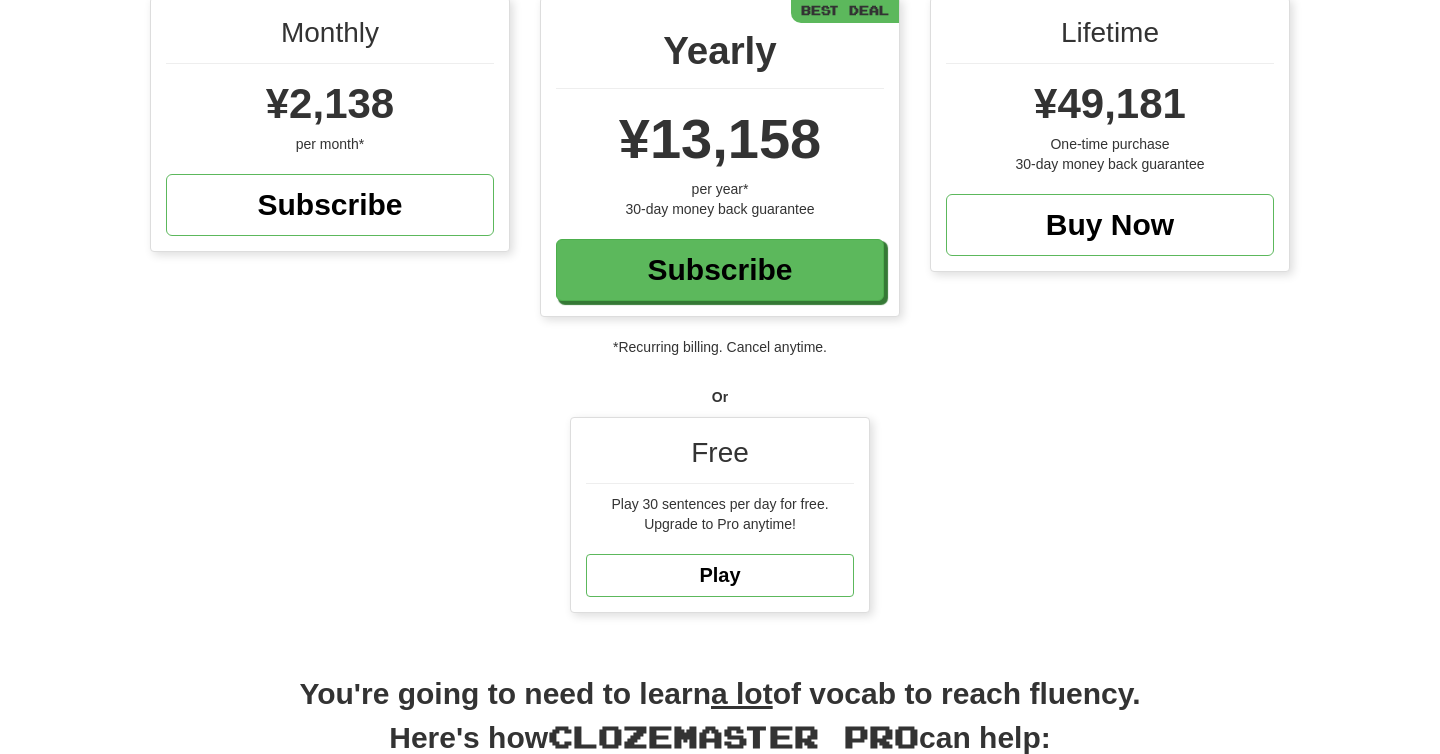 scroll, scrollTop: 288, scrollLeft: 0, axis: vertical 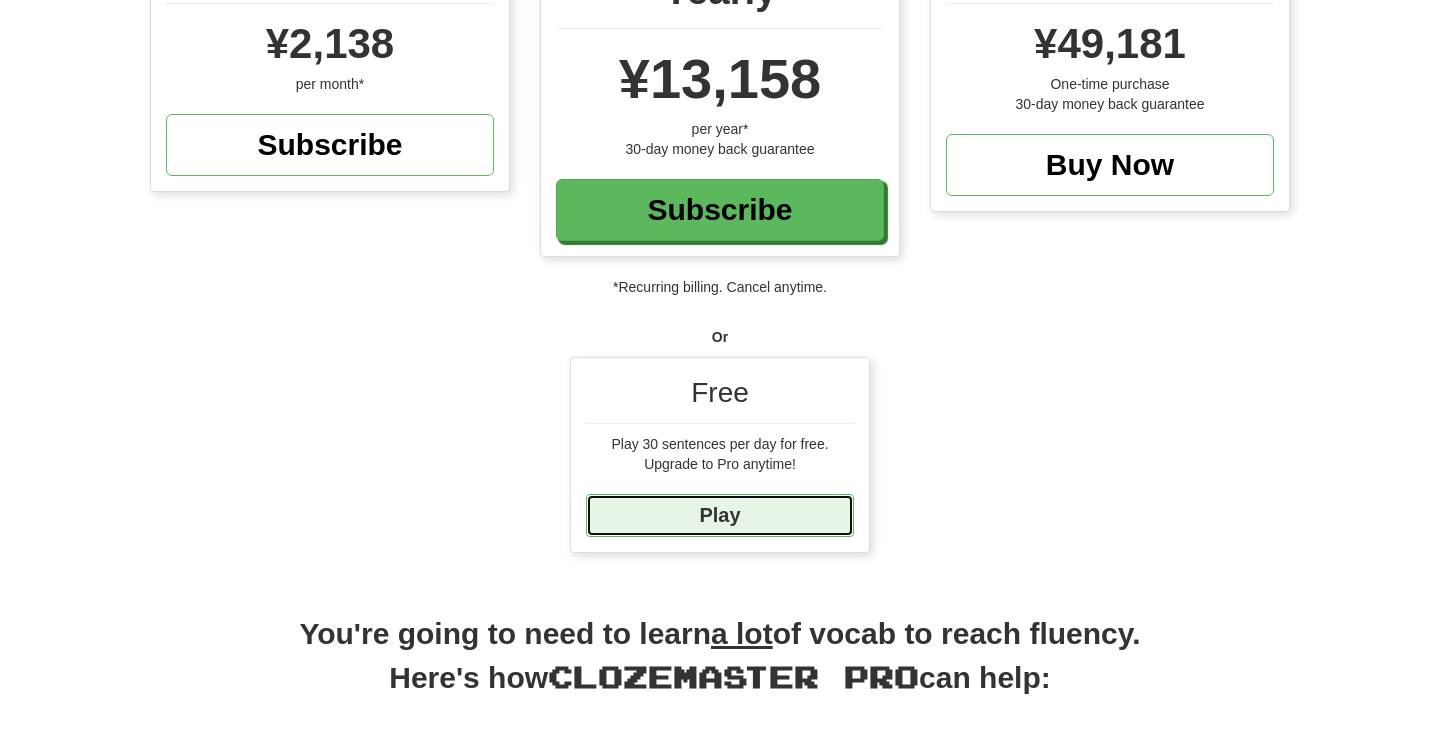 click on "Play" at bounding box center (720, 515) 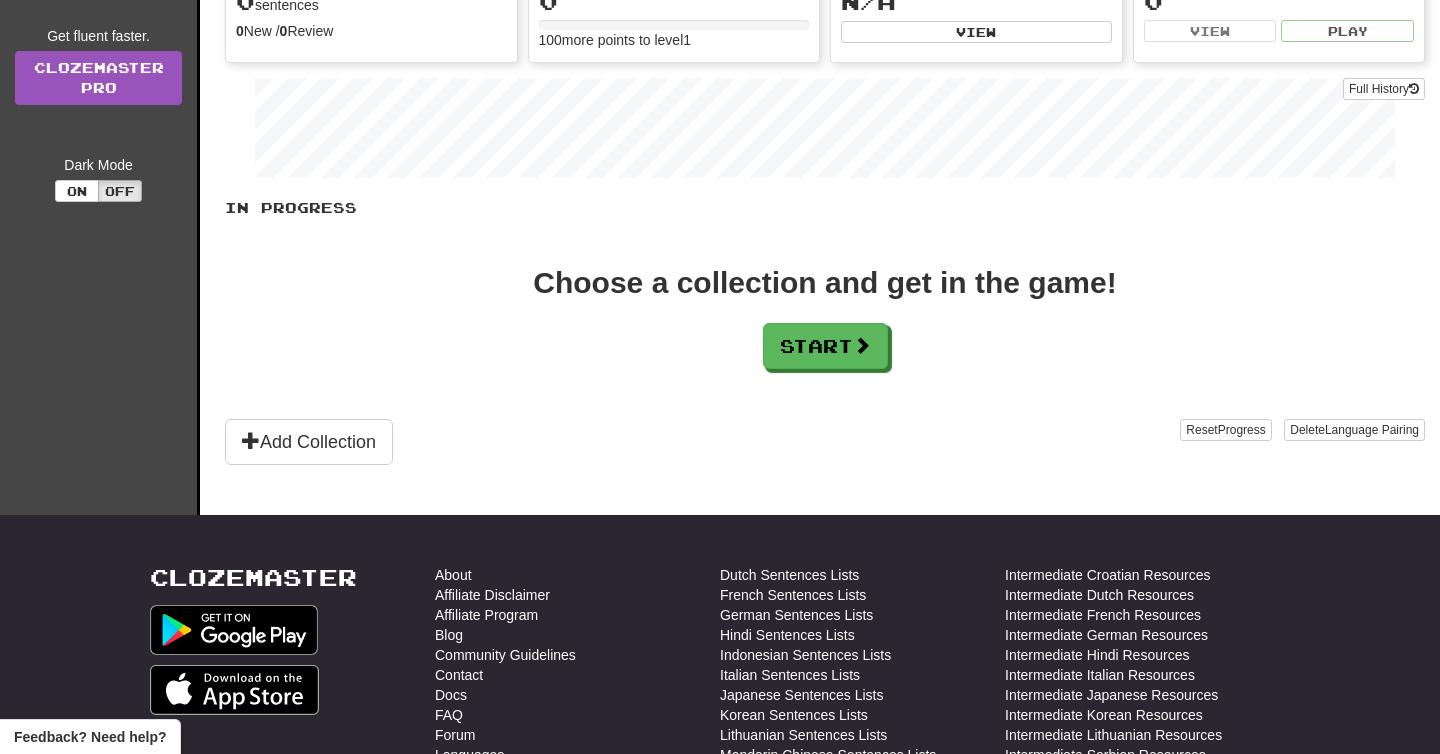 scroll, scrollTop: 324, scrollLeft: 0, axis: vertical 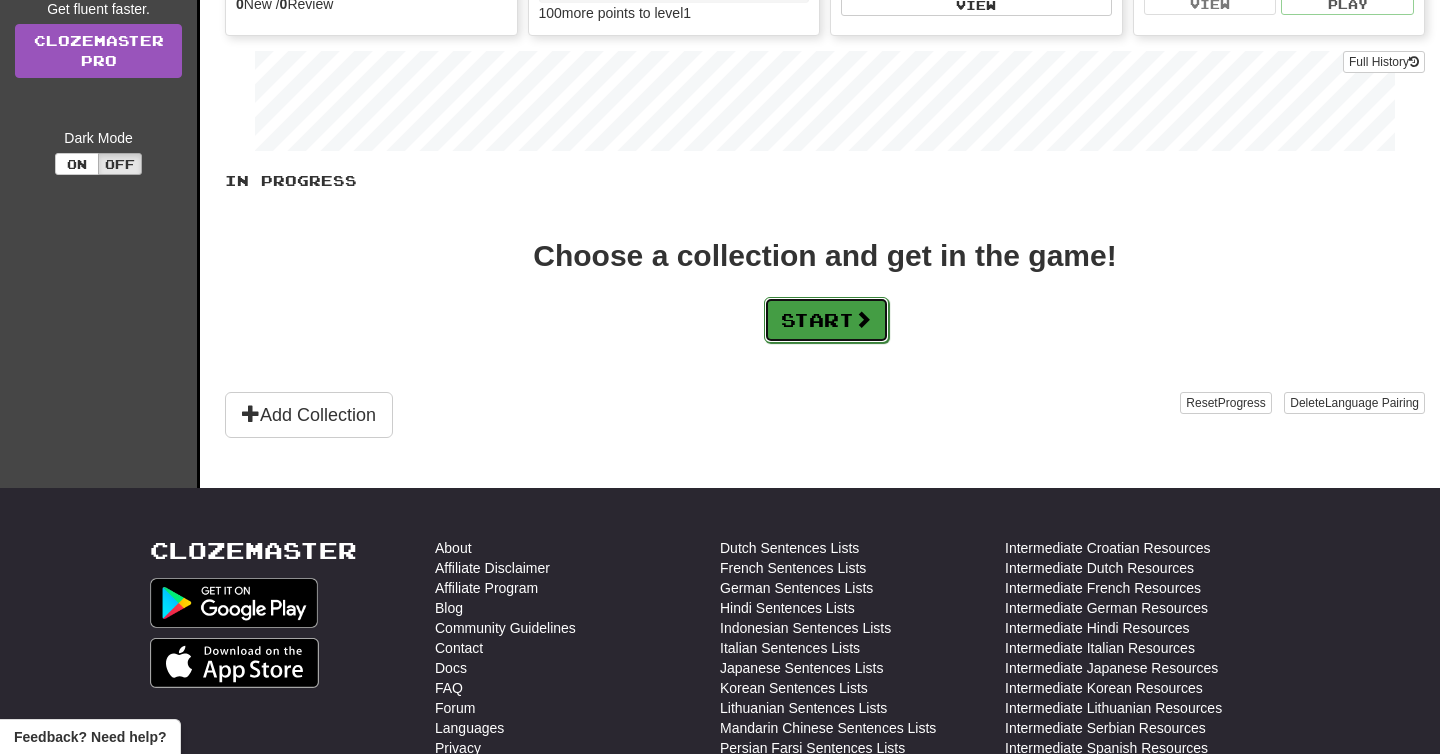 click on "Start" at bounding box center (826, 320) 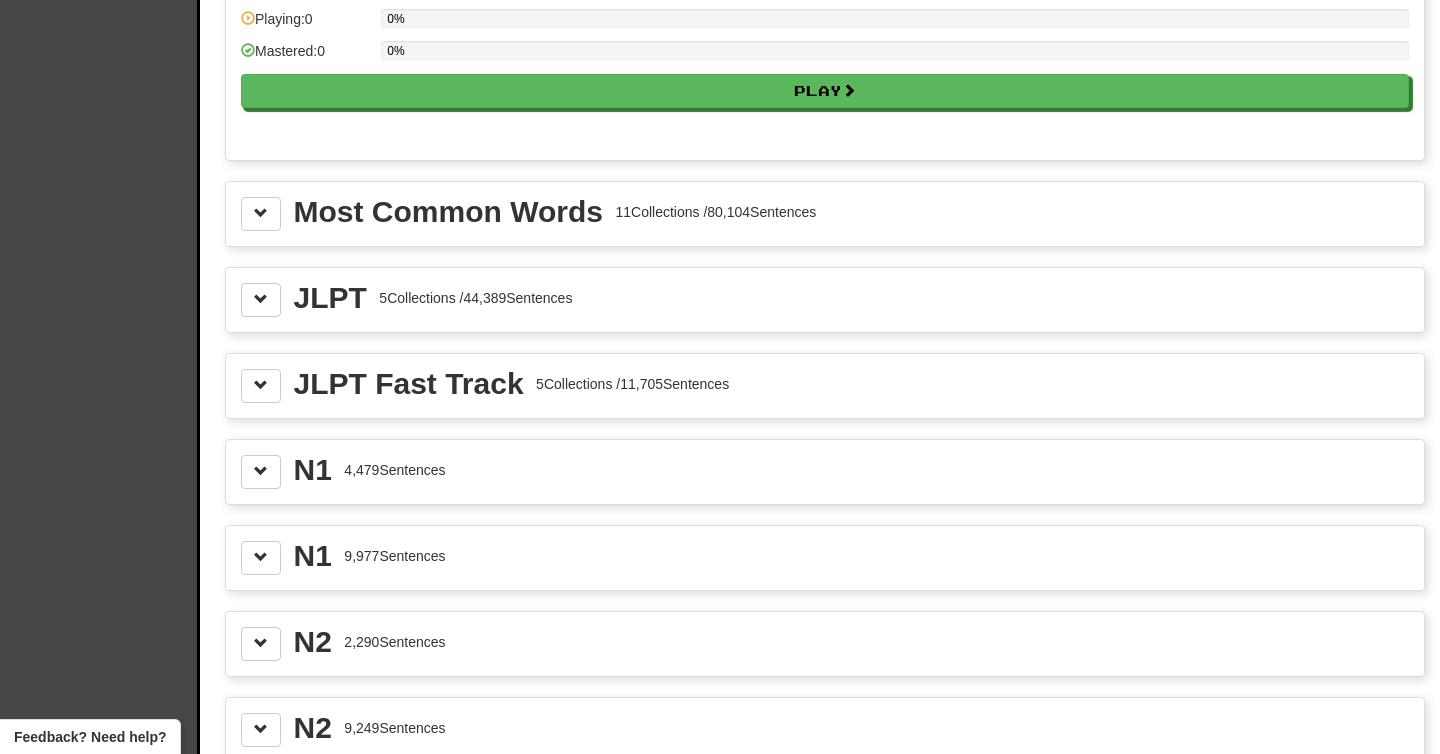 scroll, scrollTop: 2161, scrollLeft: 0, axis: vertical 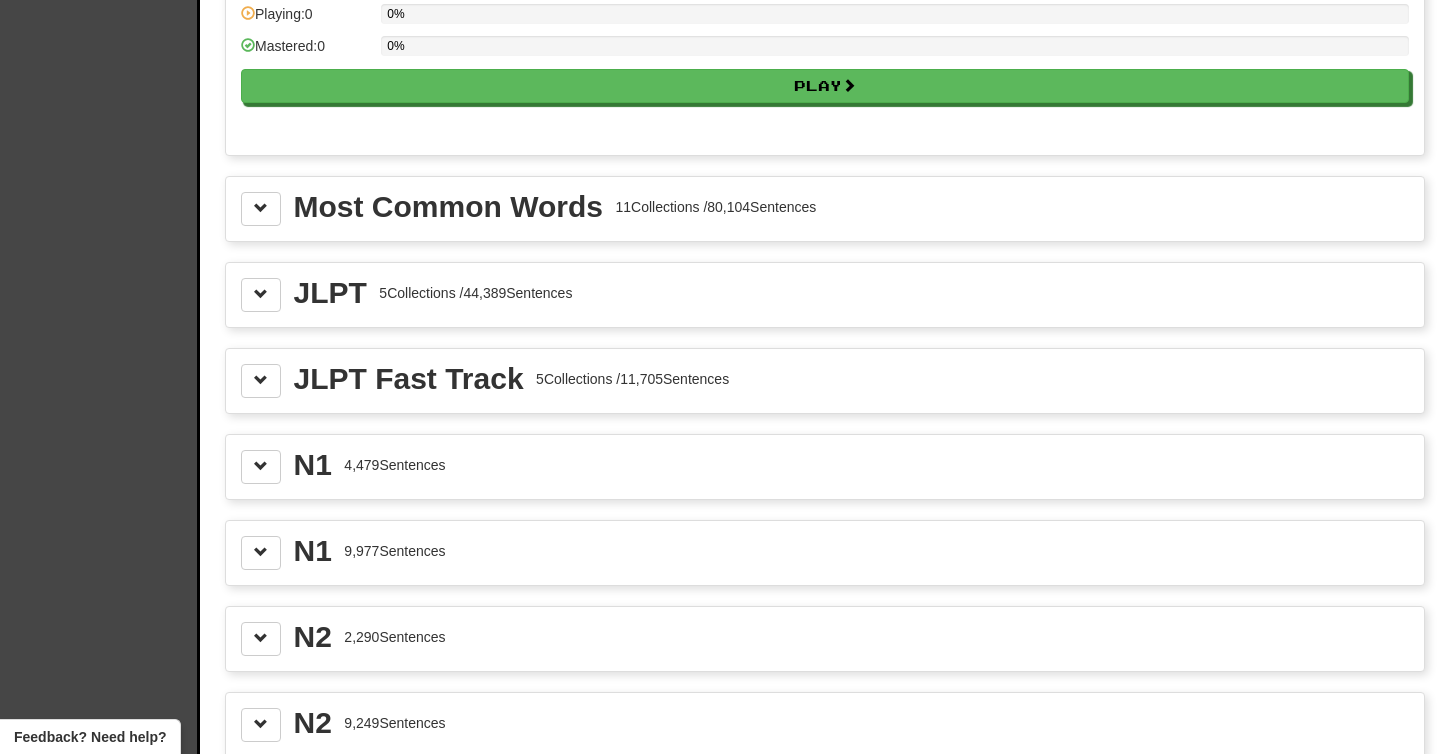click on "Most Common Words 11  Collections /  80,104  Sentences" at bounding box center (825, 209) 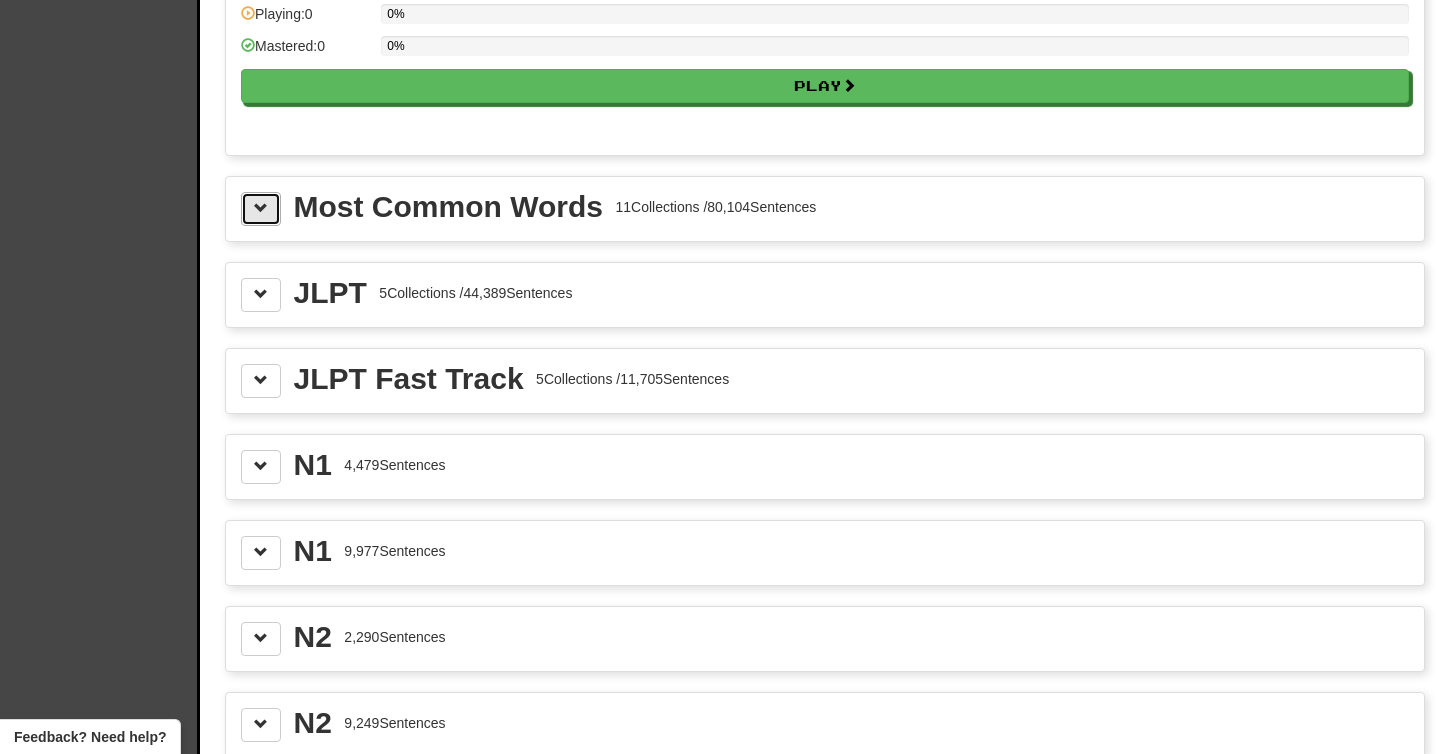 click at bounding box center (261, 209) 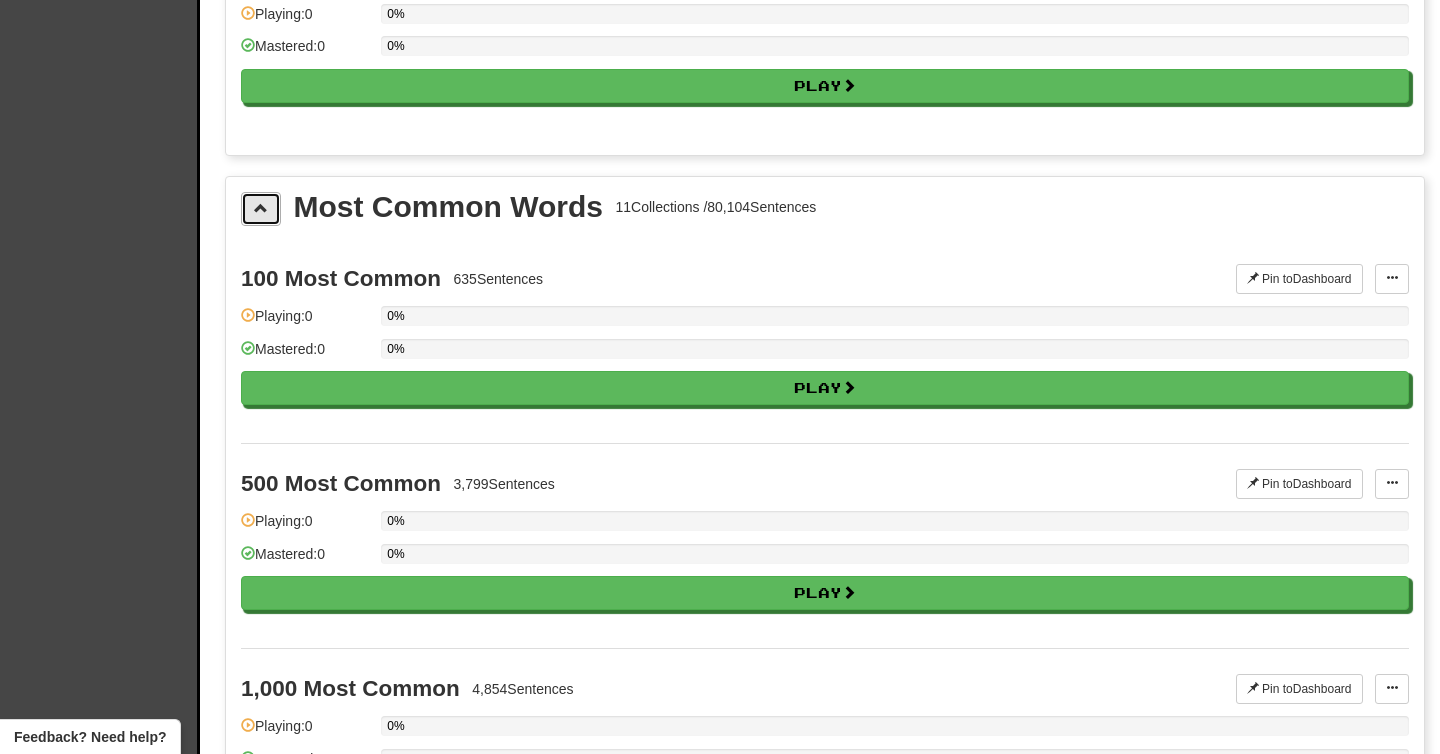 click at bounding box center (261, 209) 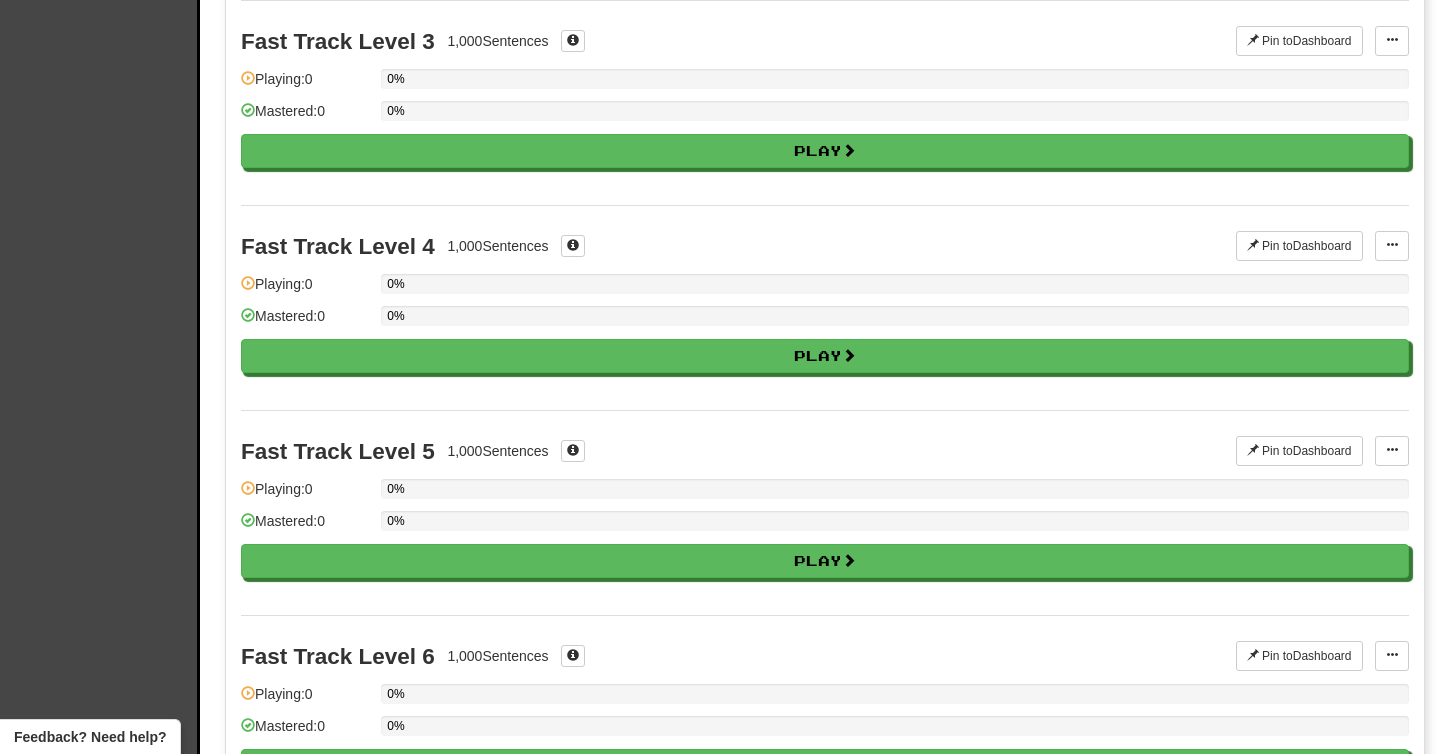 scroll, scrollTop: 0, scrollLeft: 0, axis: both 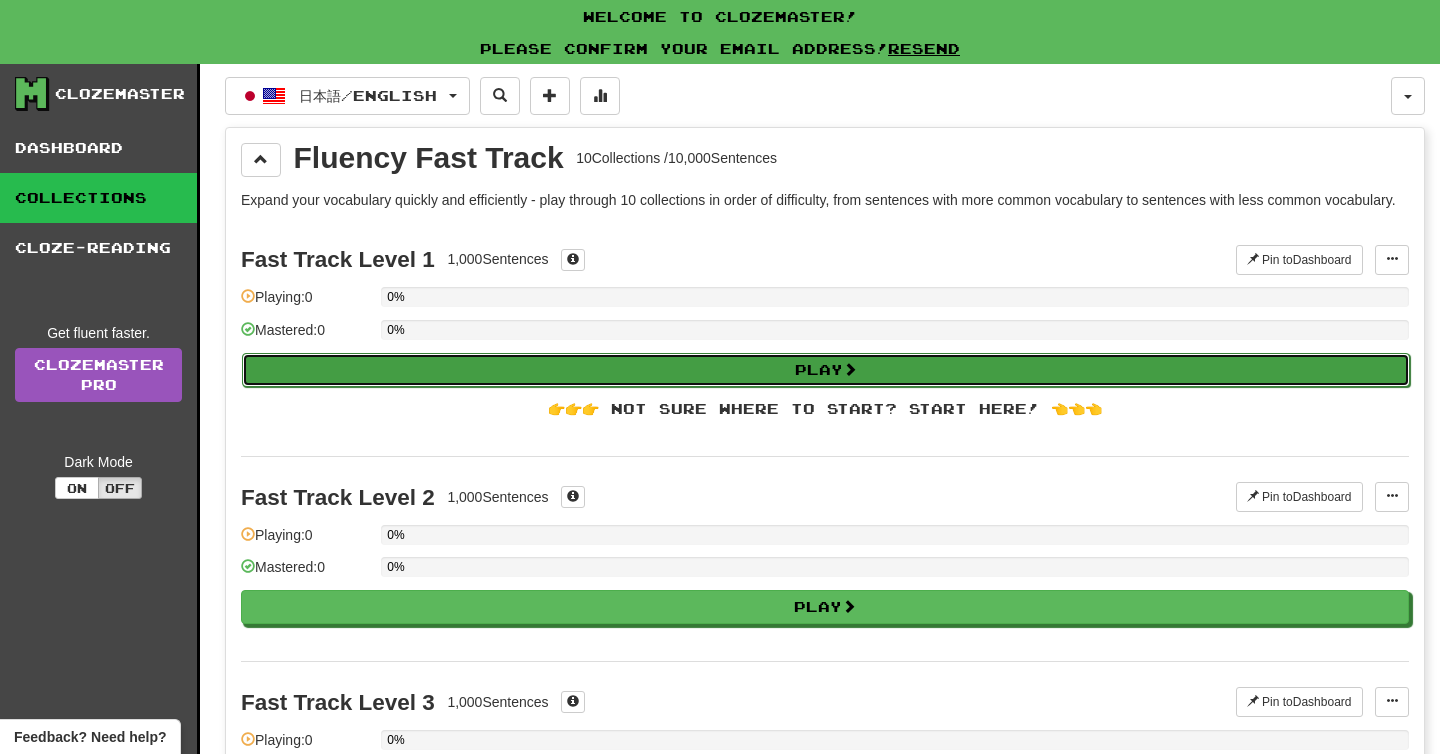 click on "Play" at bounding box center [826, 370] 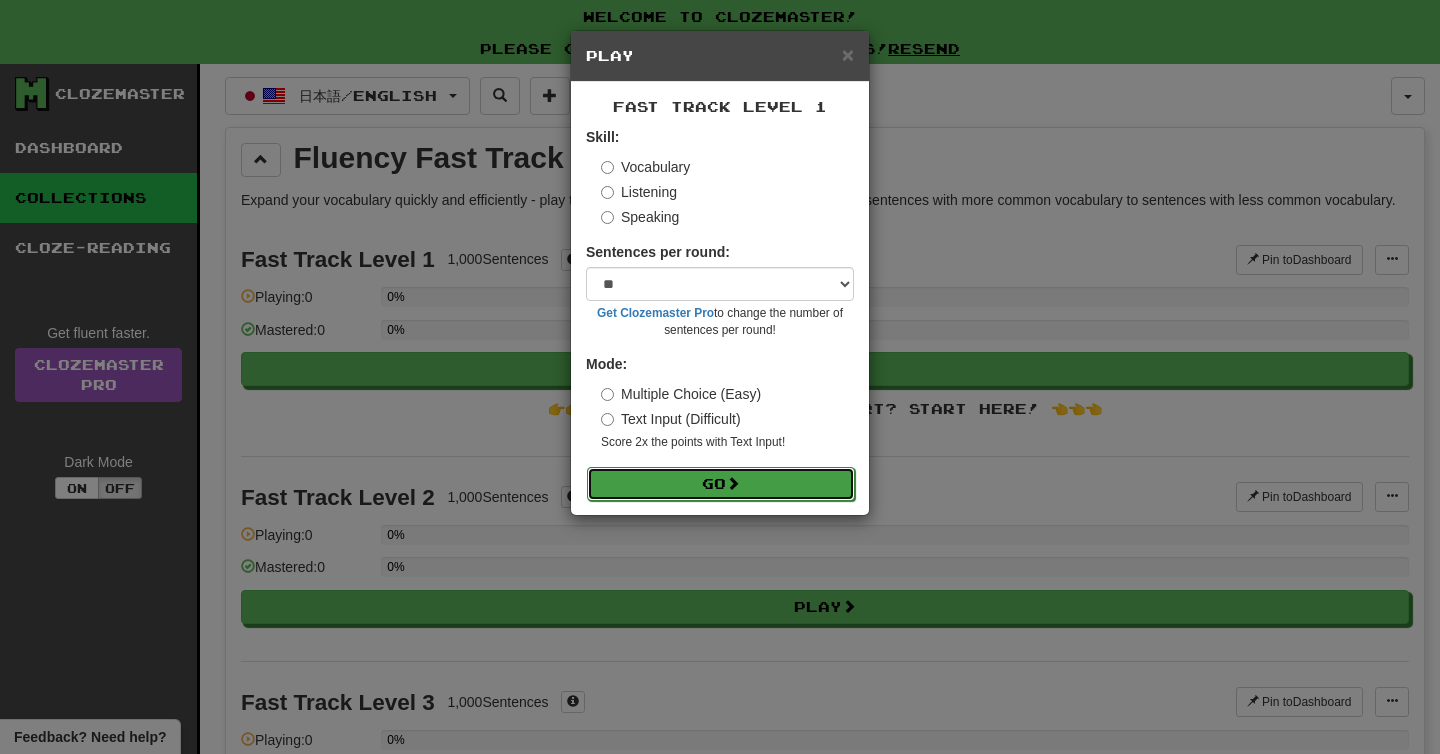 click on "Go" at bounding box center (721, 484) 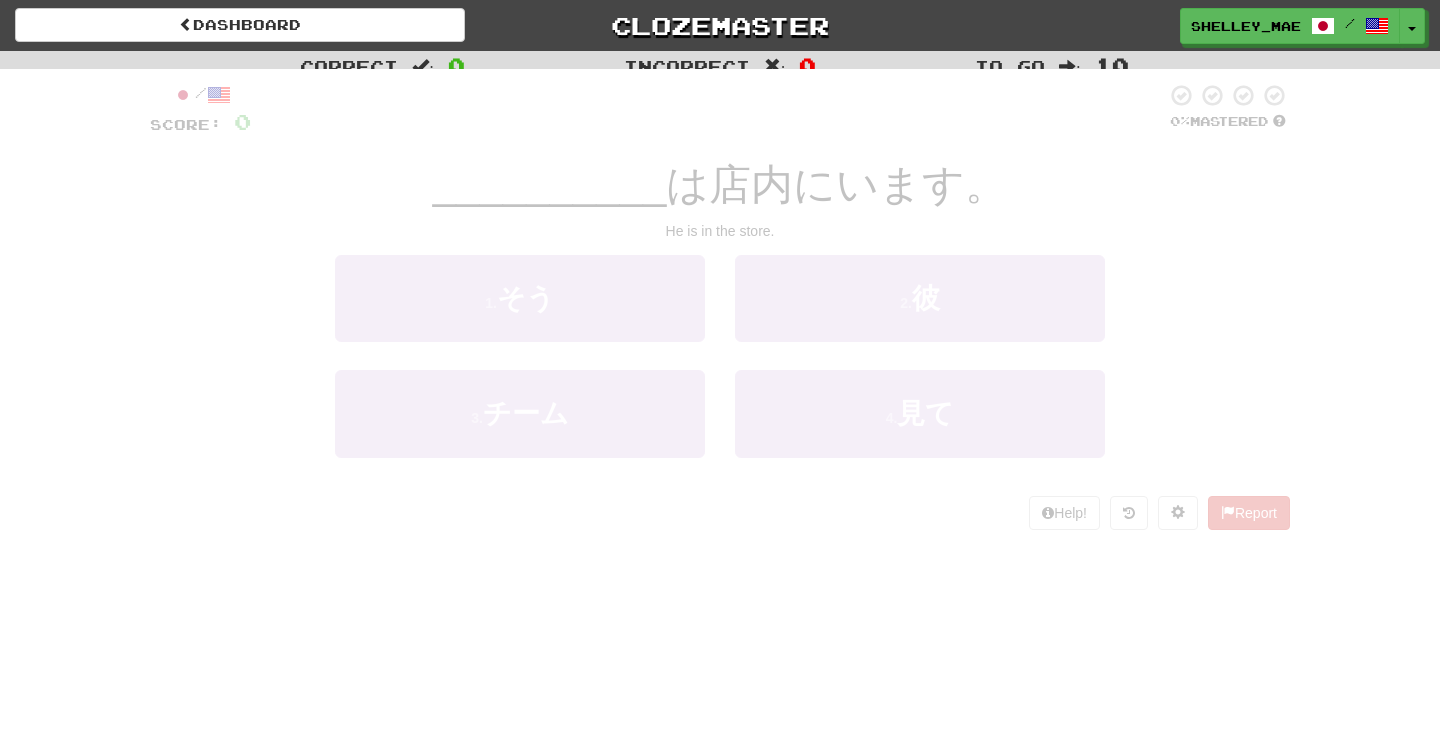 scroll, scrollTop: 0, scrollLeft: 0, axis: both 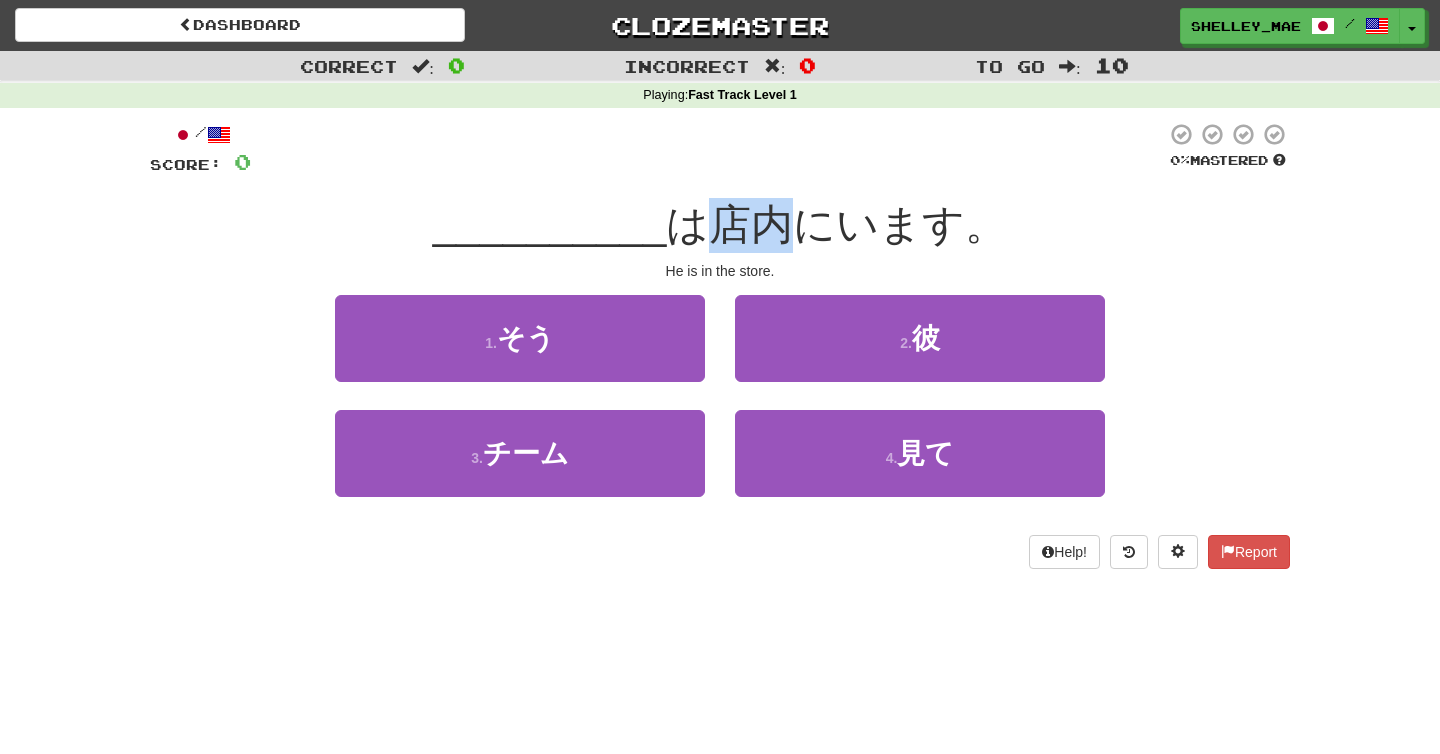 drag, startPoint x: 784, startPoint y: 220, endPoint x: 715, endPoint y: 220, distance: 69 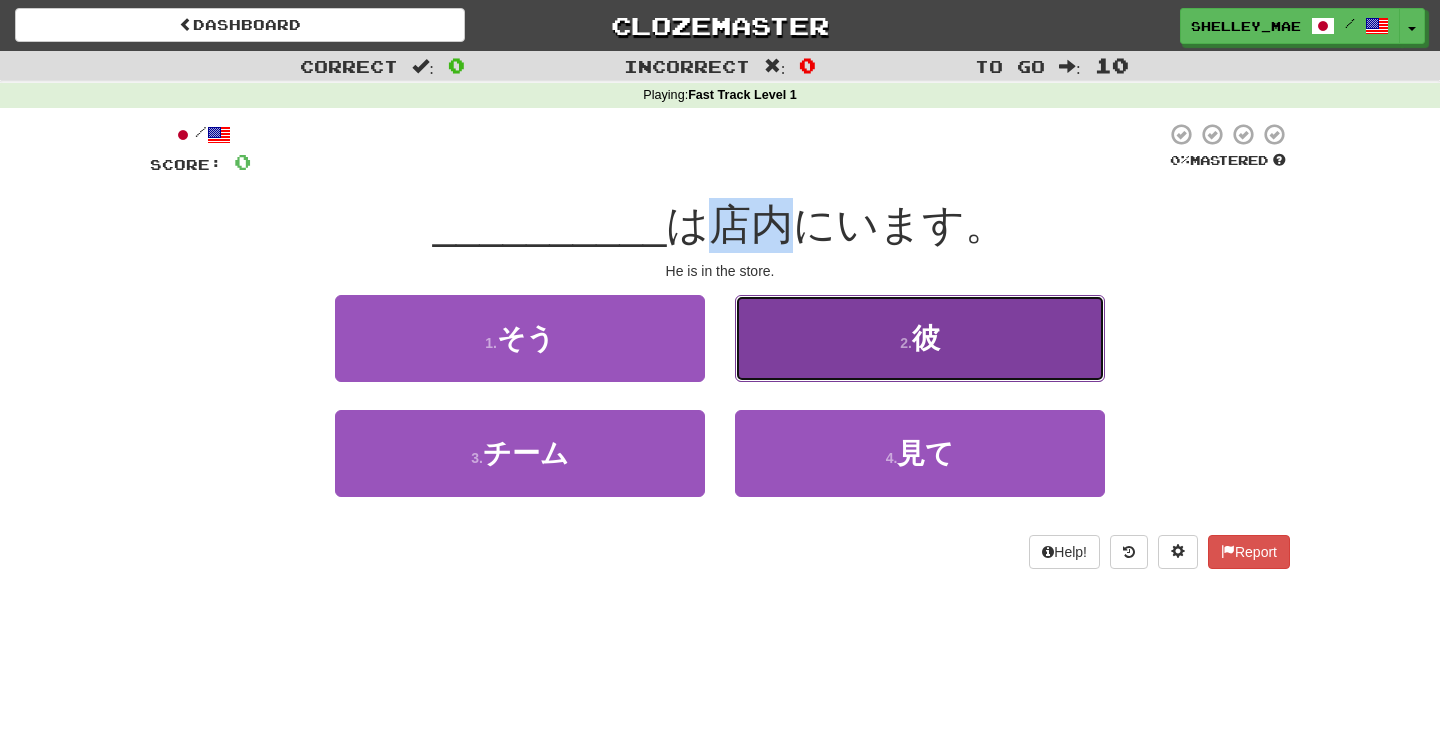 click on "2 .  彼" at bounding box center (920, 338) 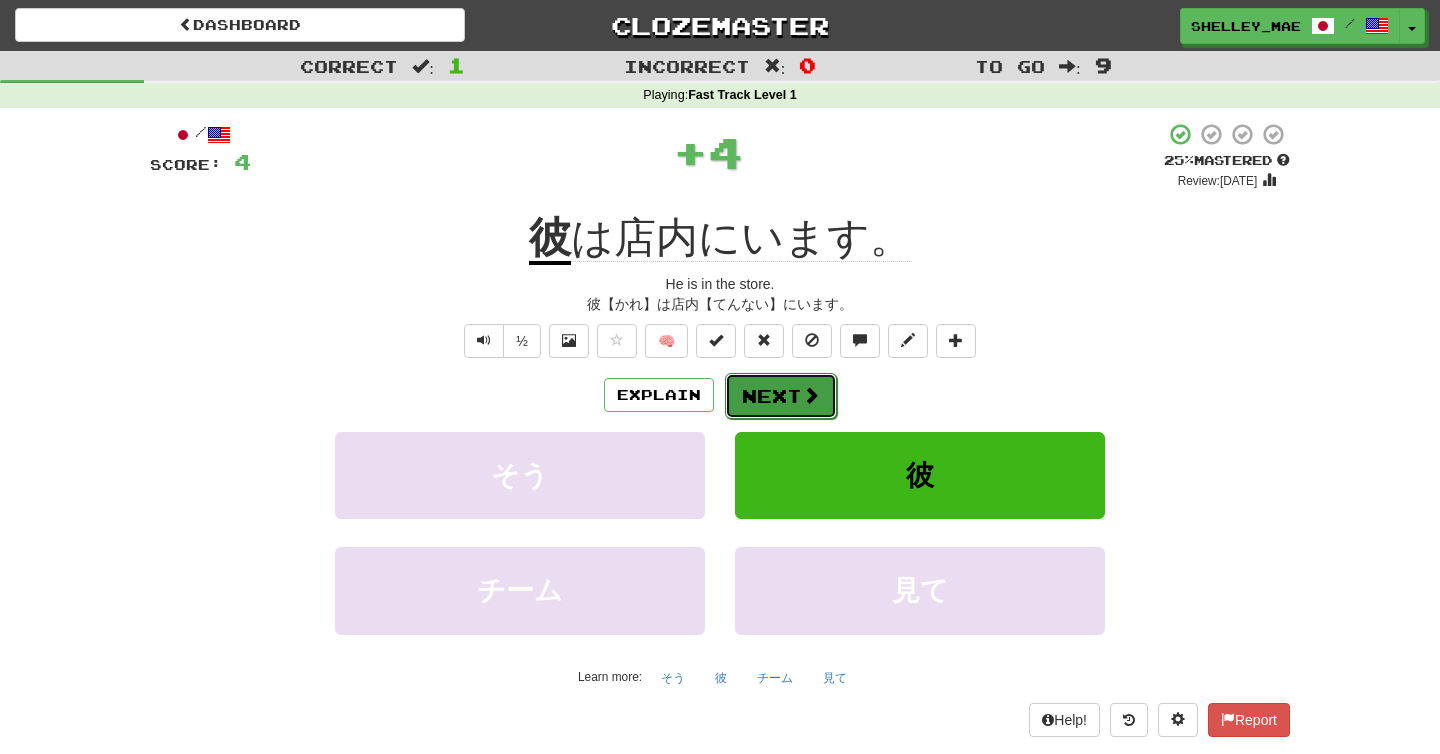 click on "Next" at bounding box center [781, 396] 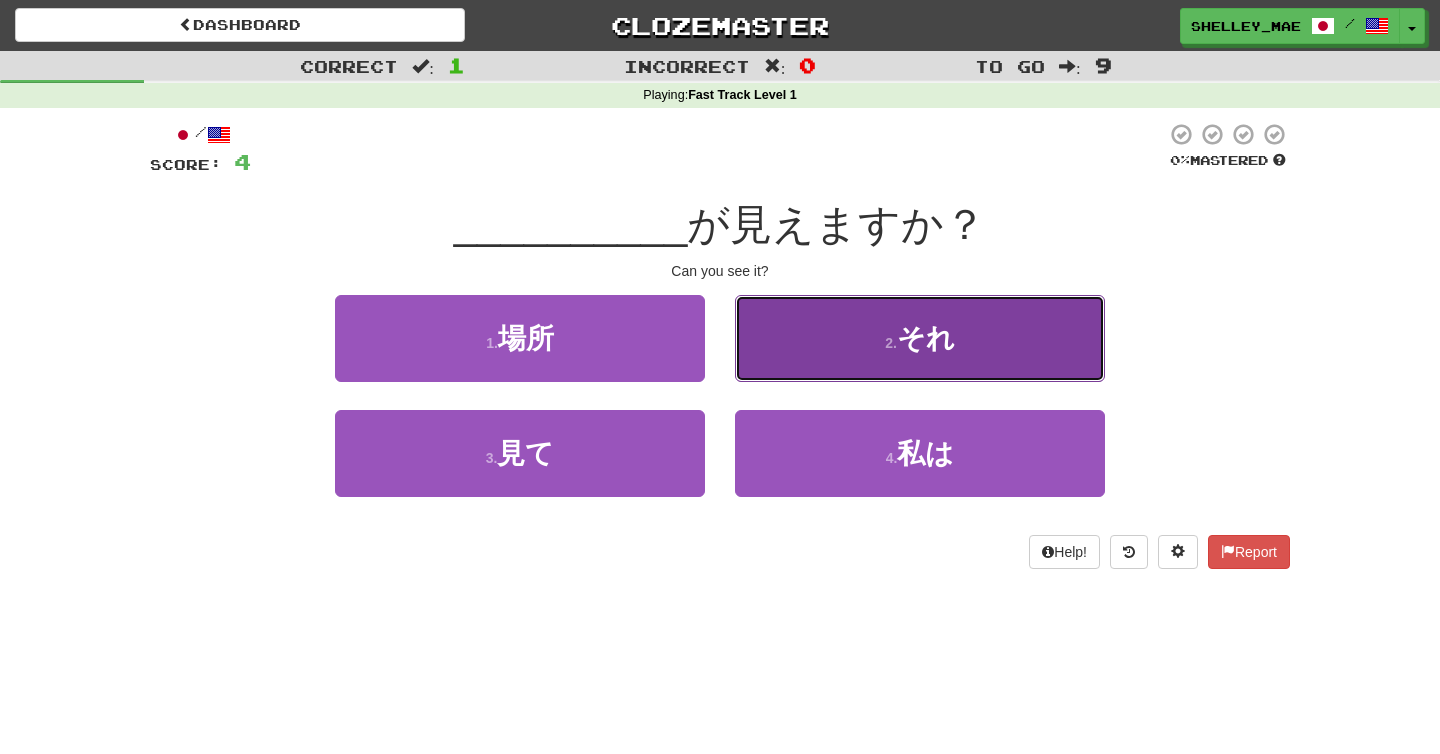 click on "2 .  それ" at bounding box center (920, 338) 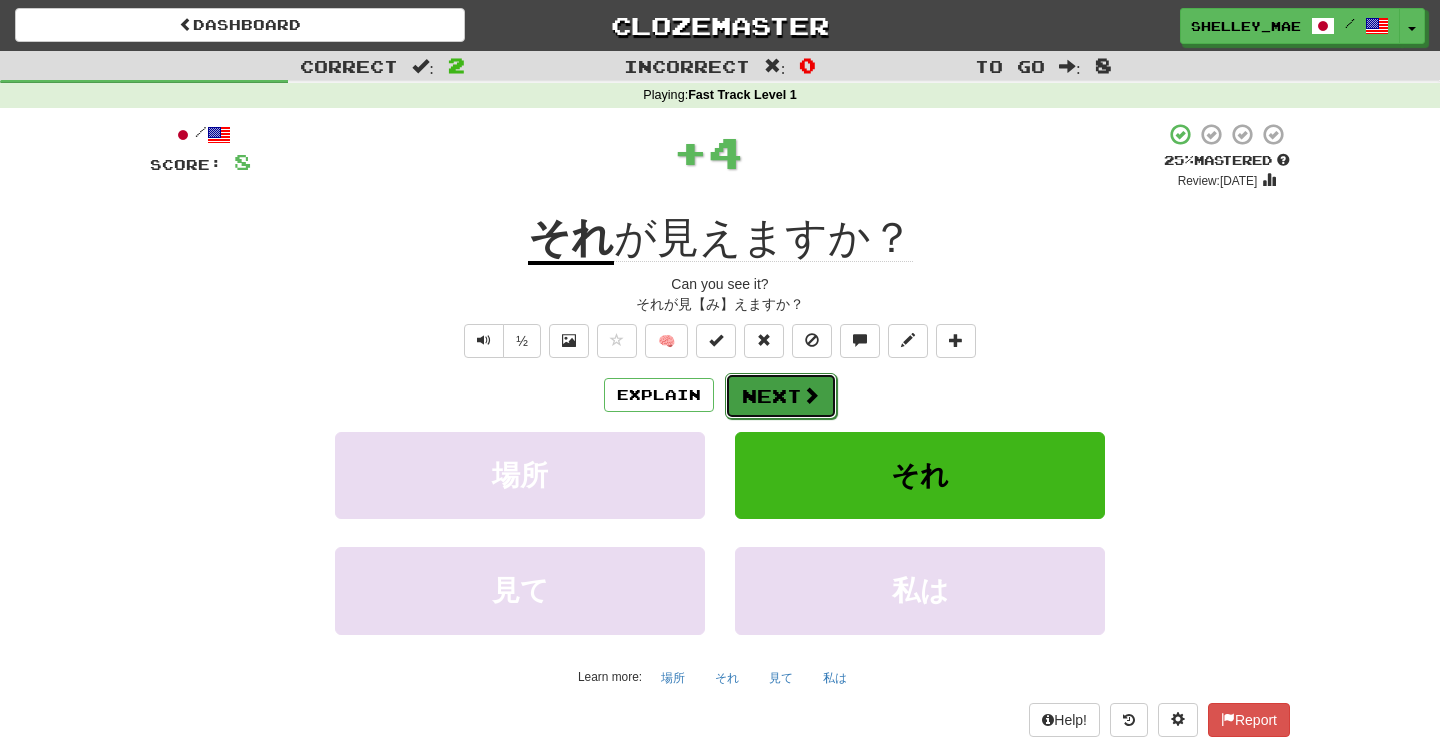 click at bounding box center [811, 395] 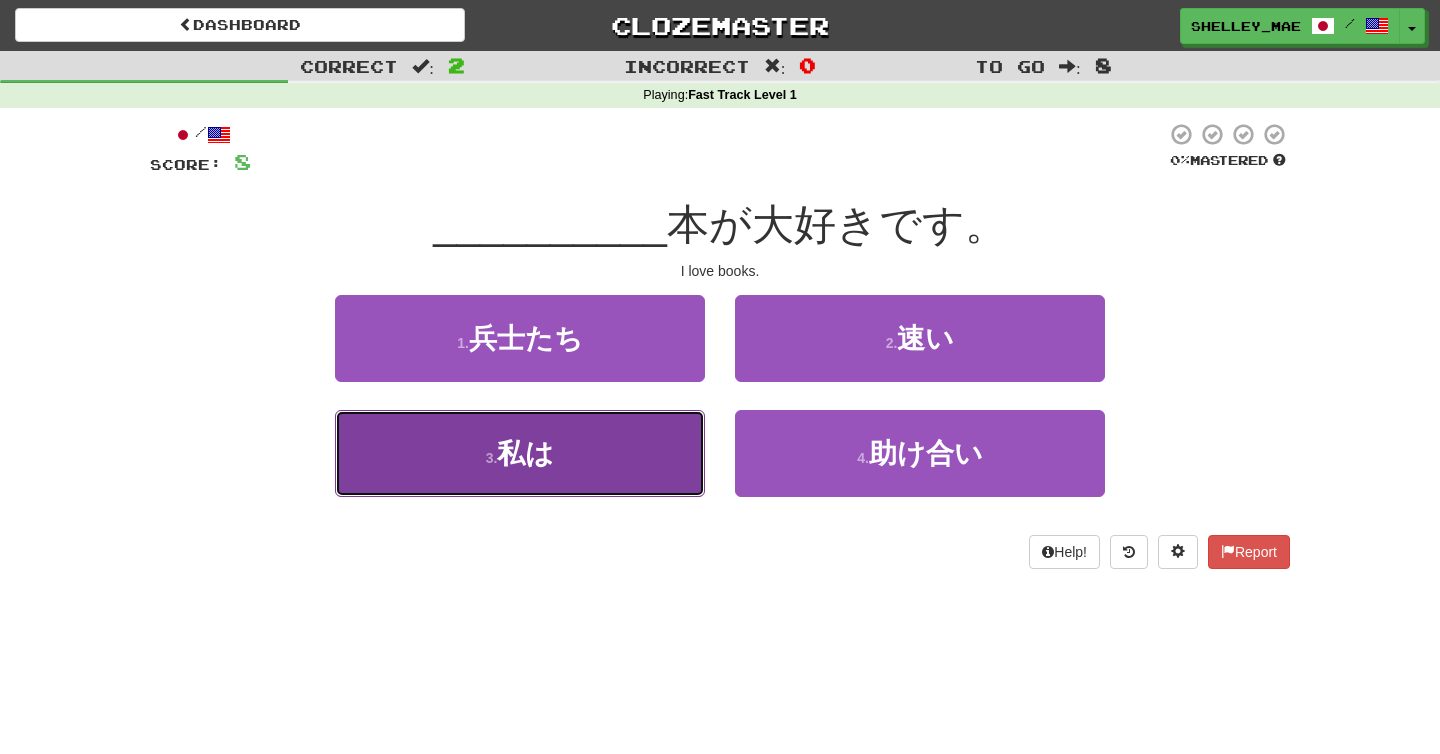 click on "3 ." at bounding box center (492, 458) 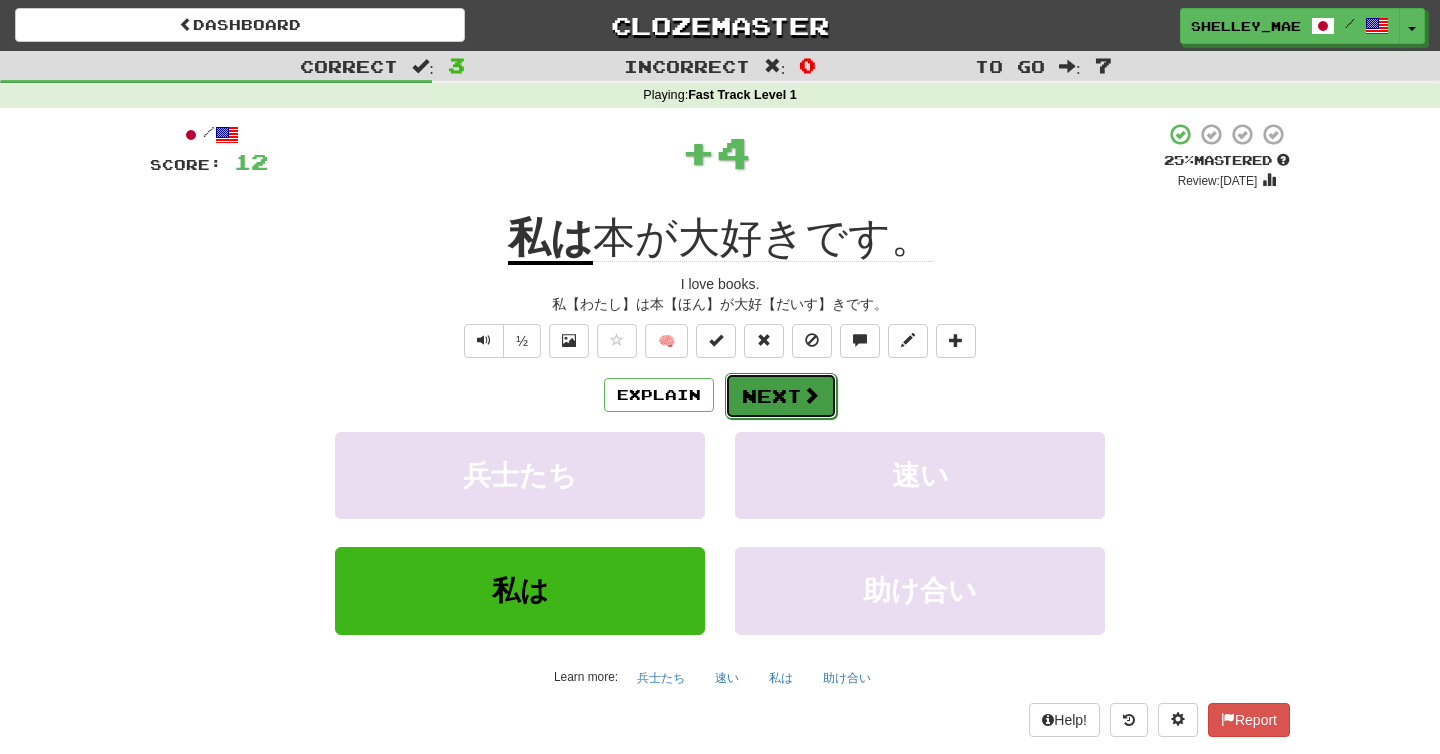 click on "Next" at bounding box center (781, 396) 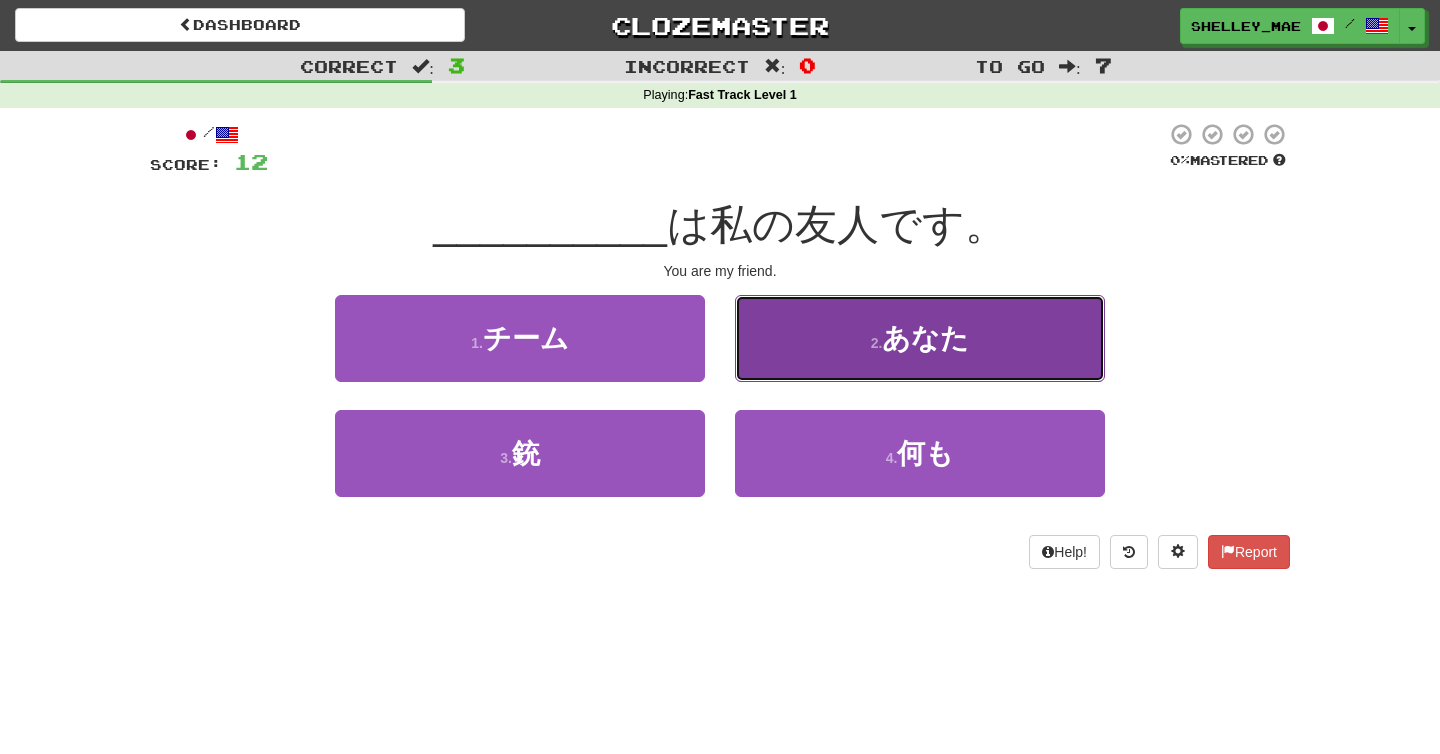 click on "2 .  あなた" at bounding box center (920, 338) 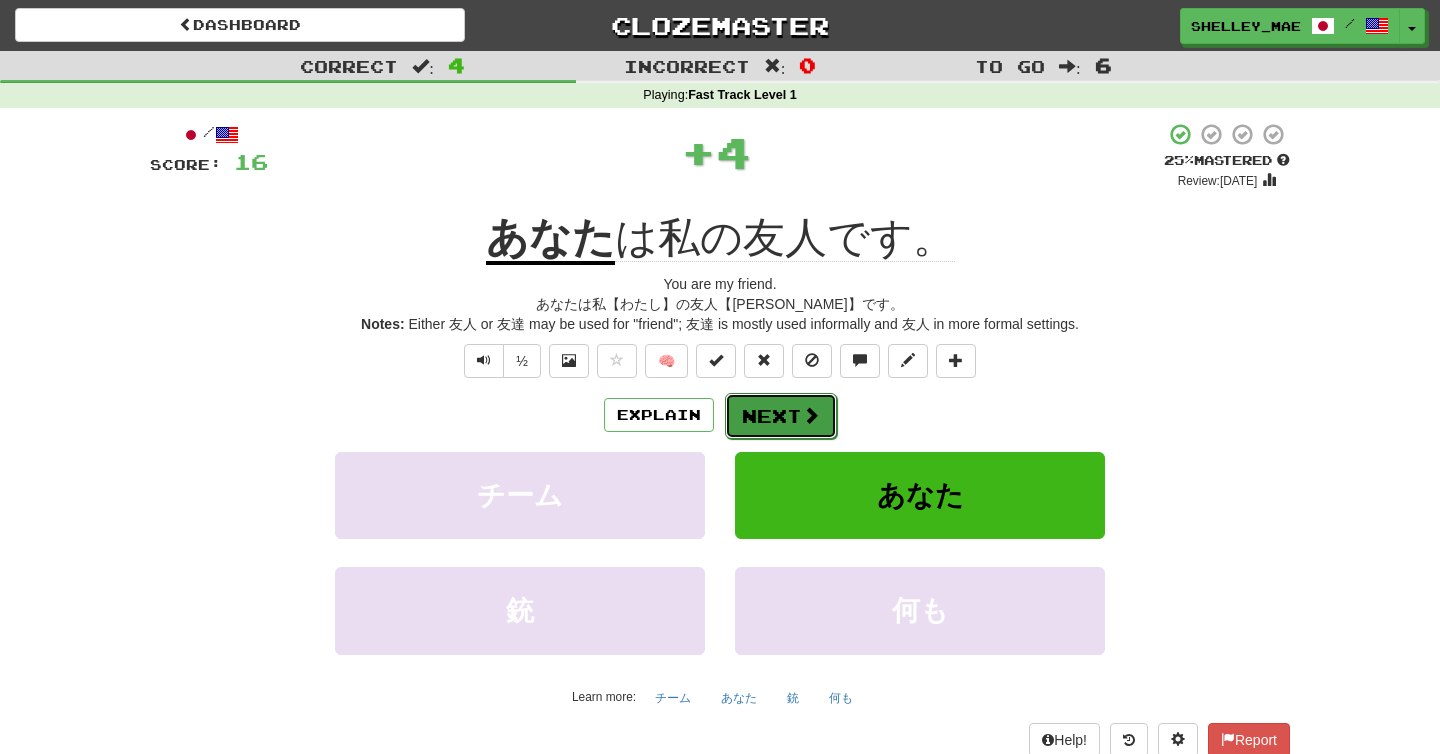 click on "Next" at bounding box center (781, 416) 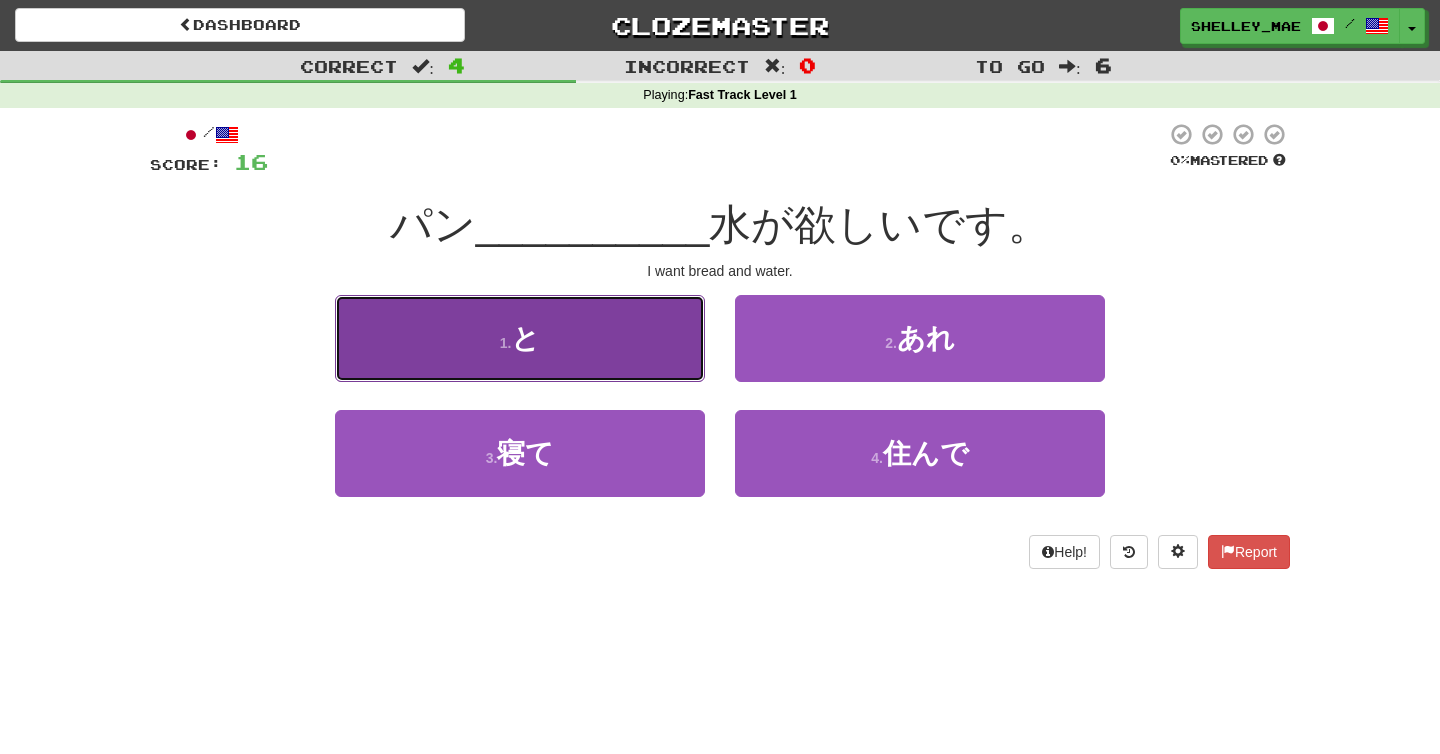 click on "1 .  と" at bounding box center (520, 338) 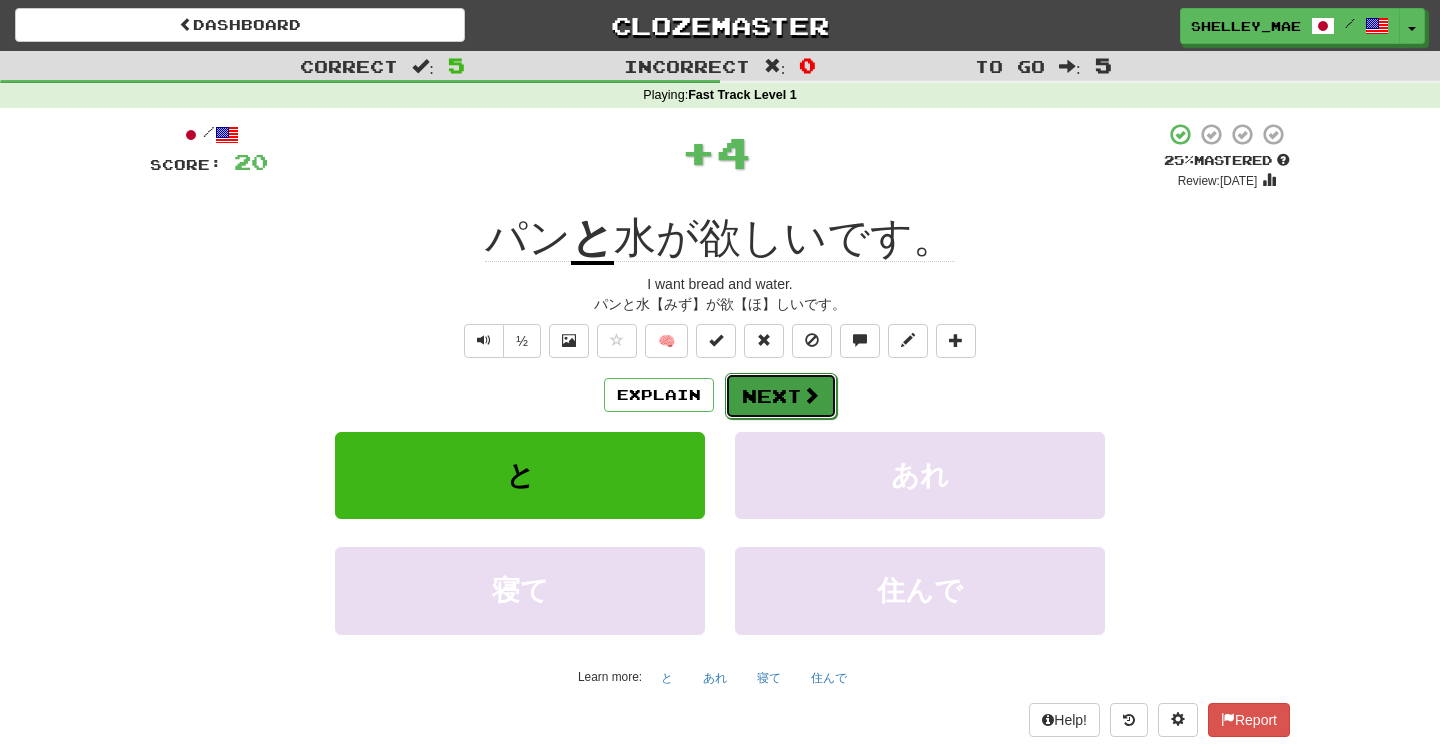 click at bounding box center (811, 395) 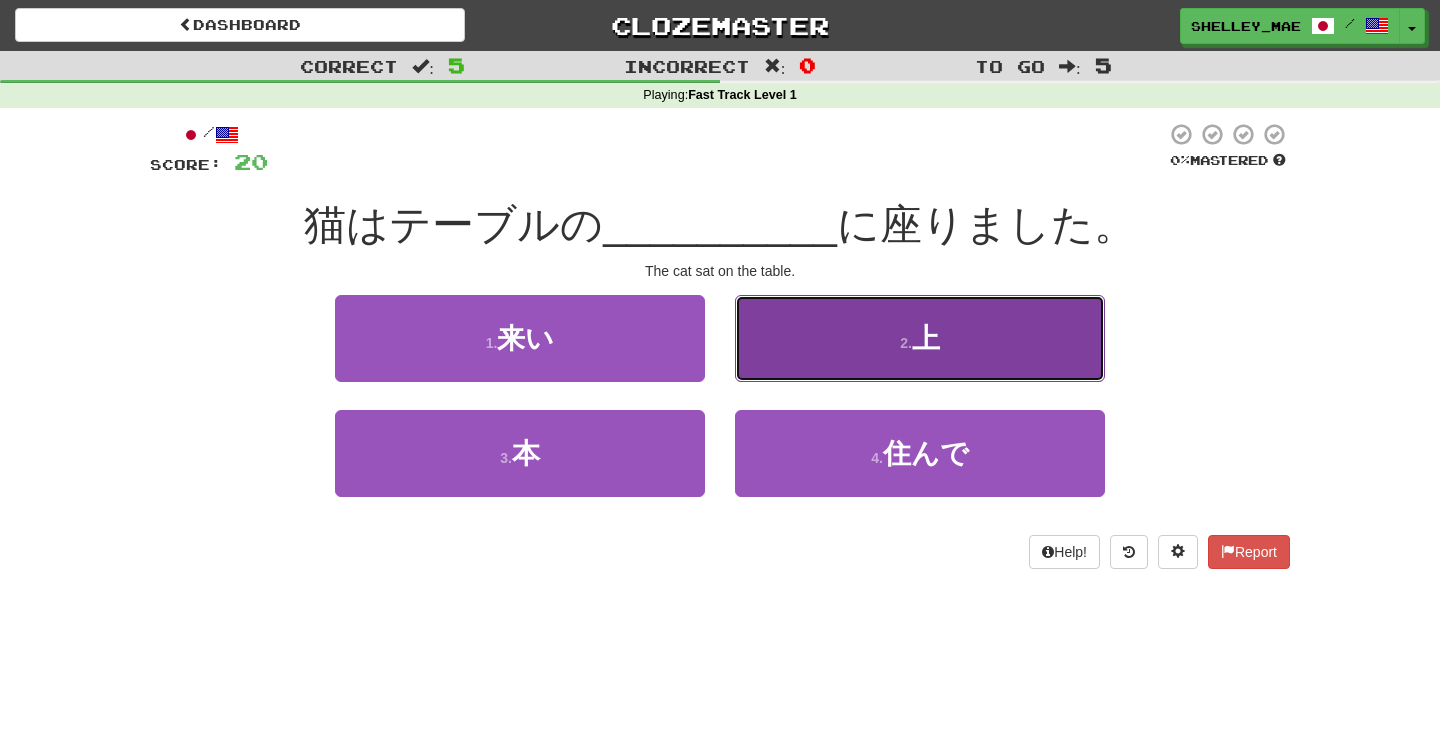 click on "2 .  上" at bounding box center (920, 338) 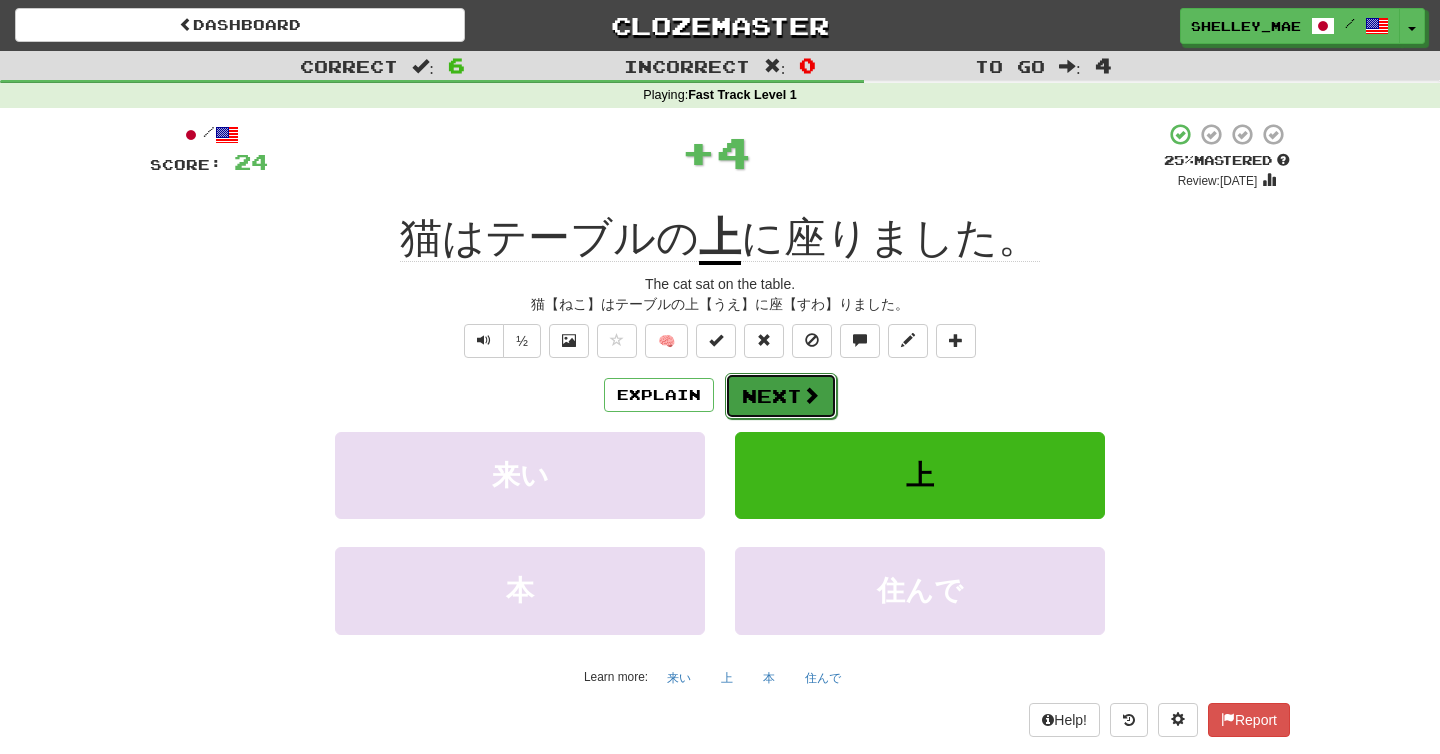 click on "Next" at bounding box center (781, 396) 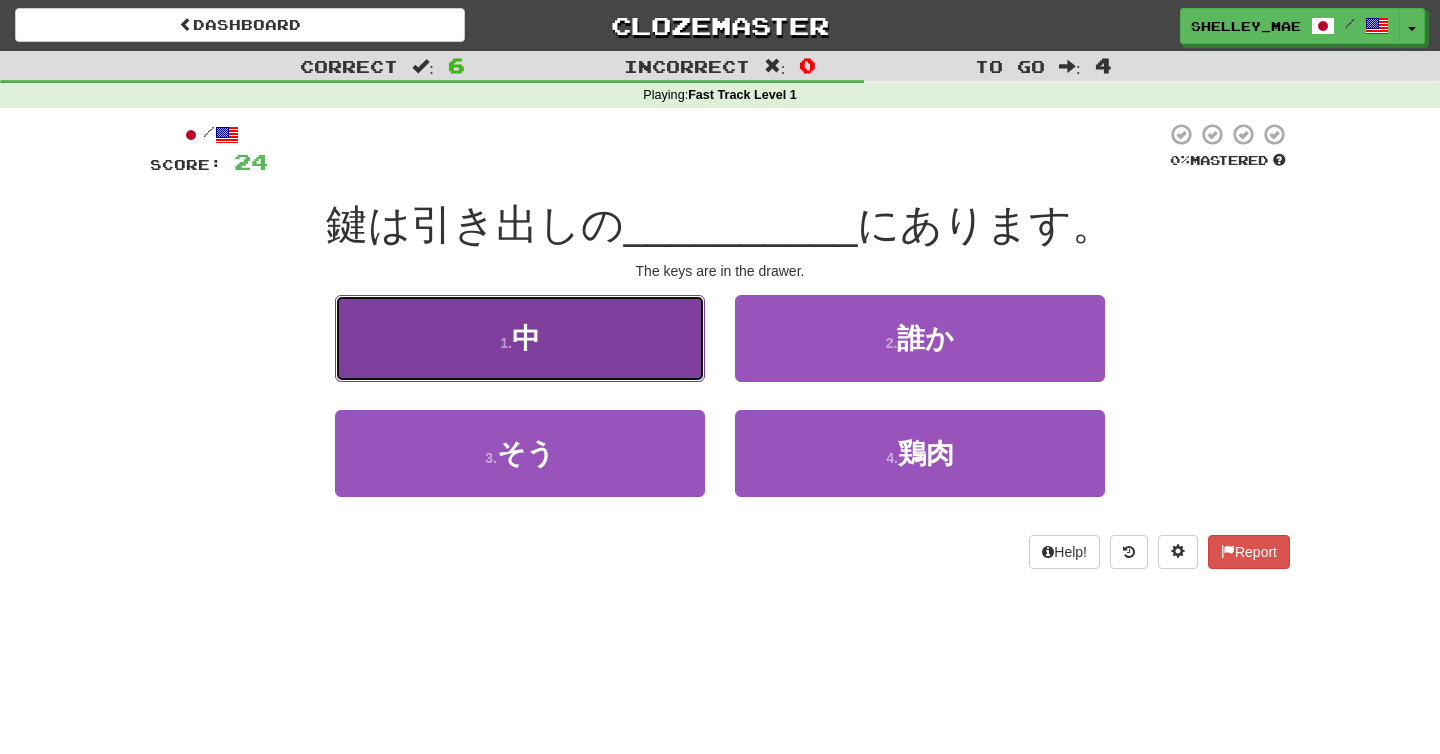 click on "1 .  中" at bounding box center [520, 338] 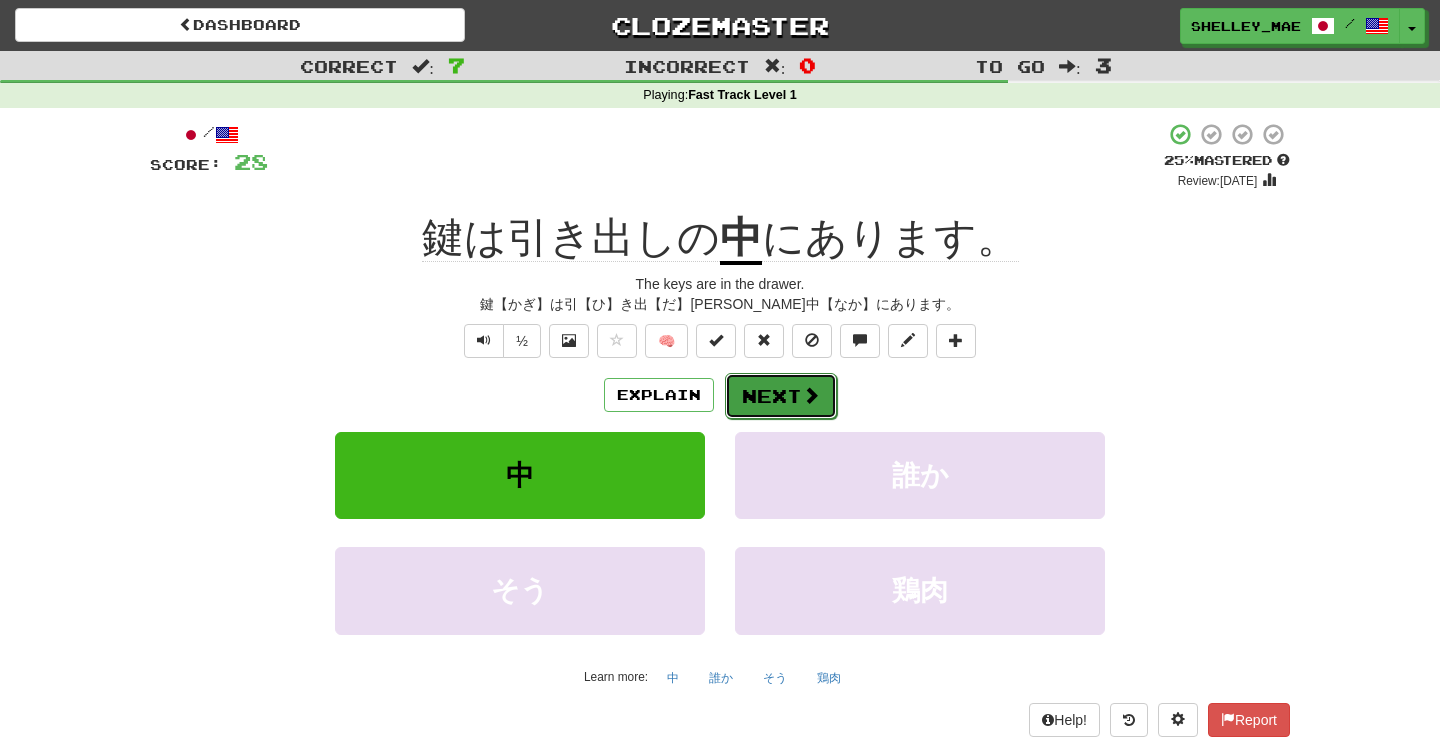 click on "Next" at bounding box center [781, 396] 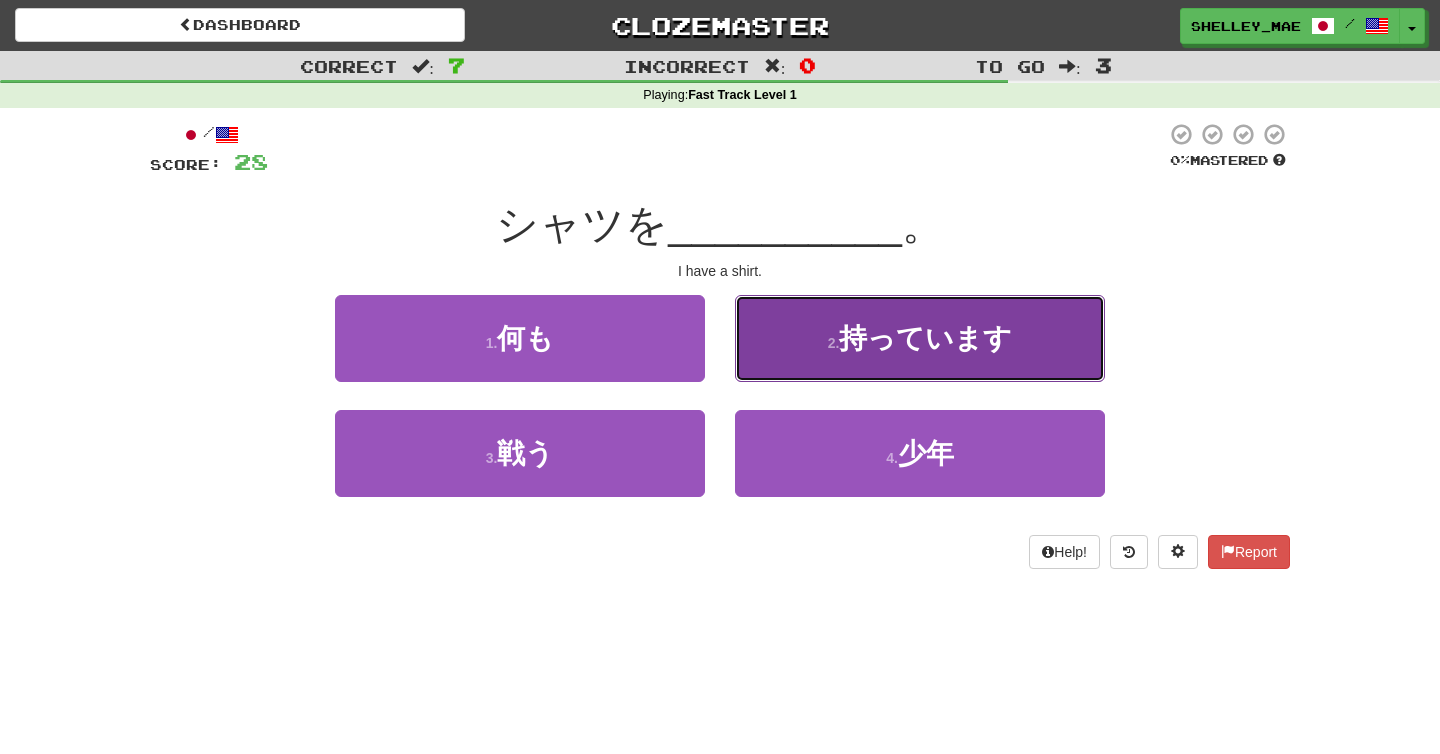click on "2 .  持っています" at bounding box center (920, 338) 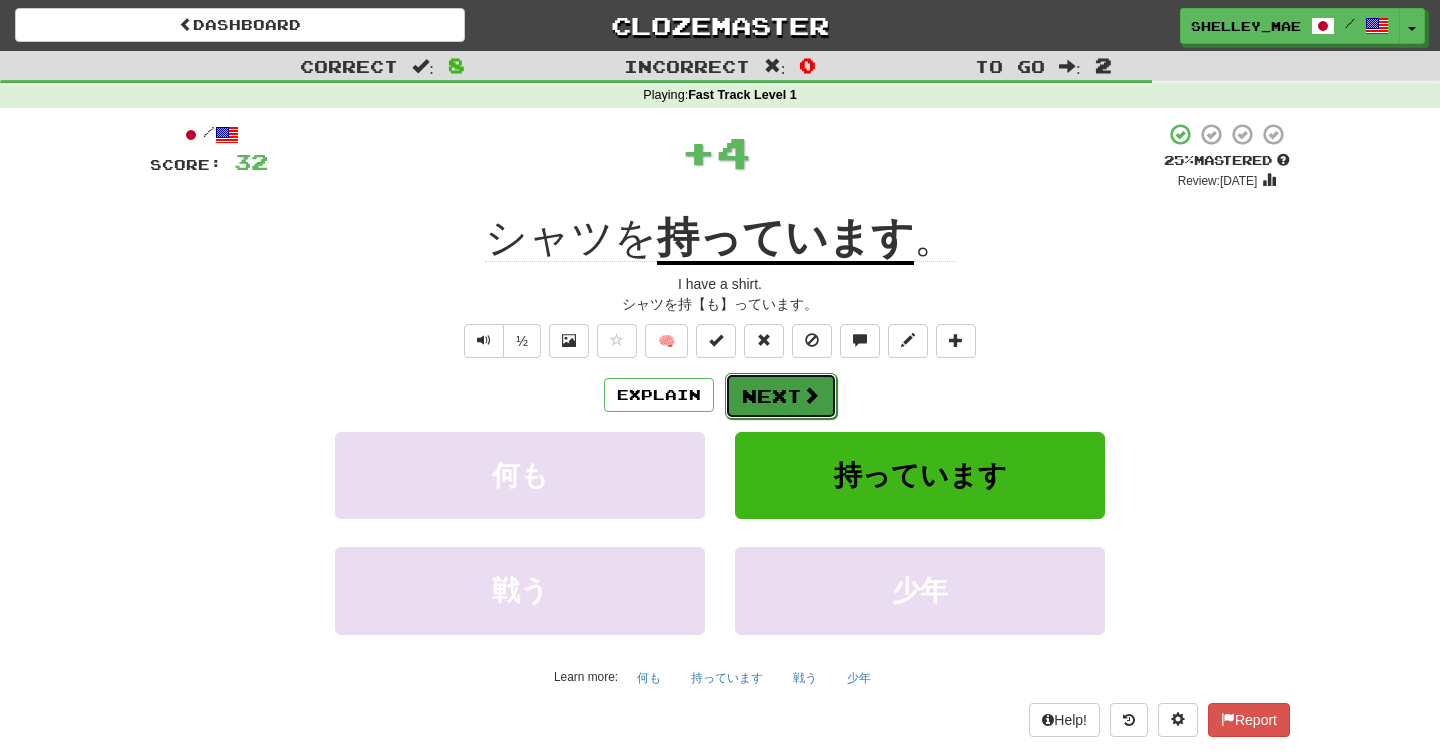 click on "Next" at bounding box center (781, 396) 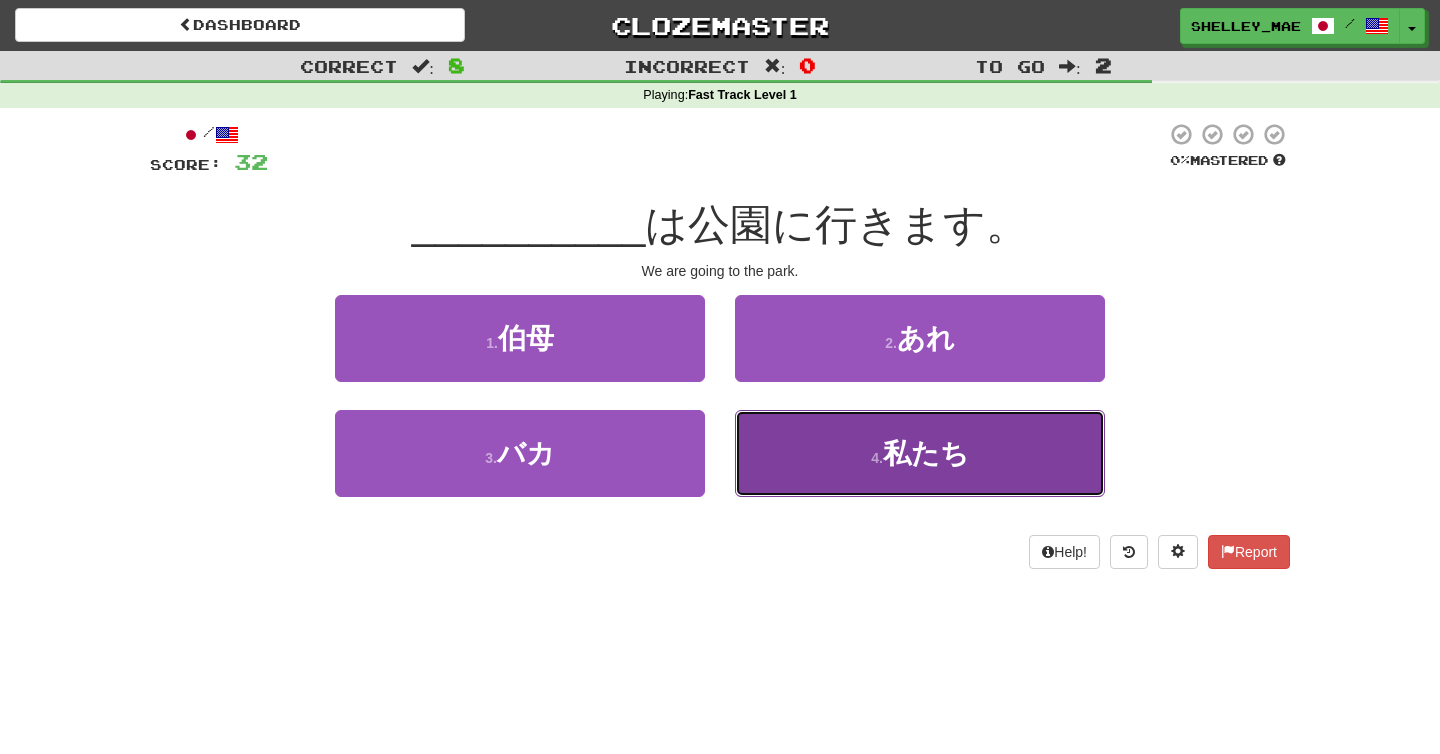 click on "4 .  私たち" at bounding box center (920, 453) 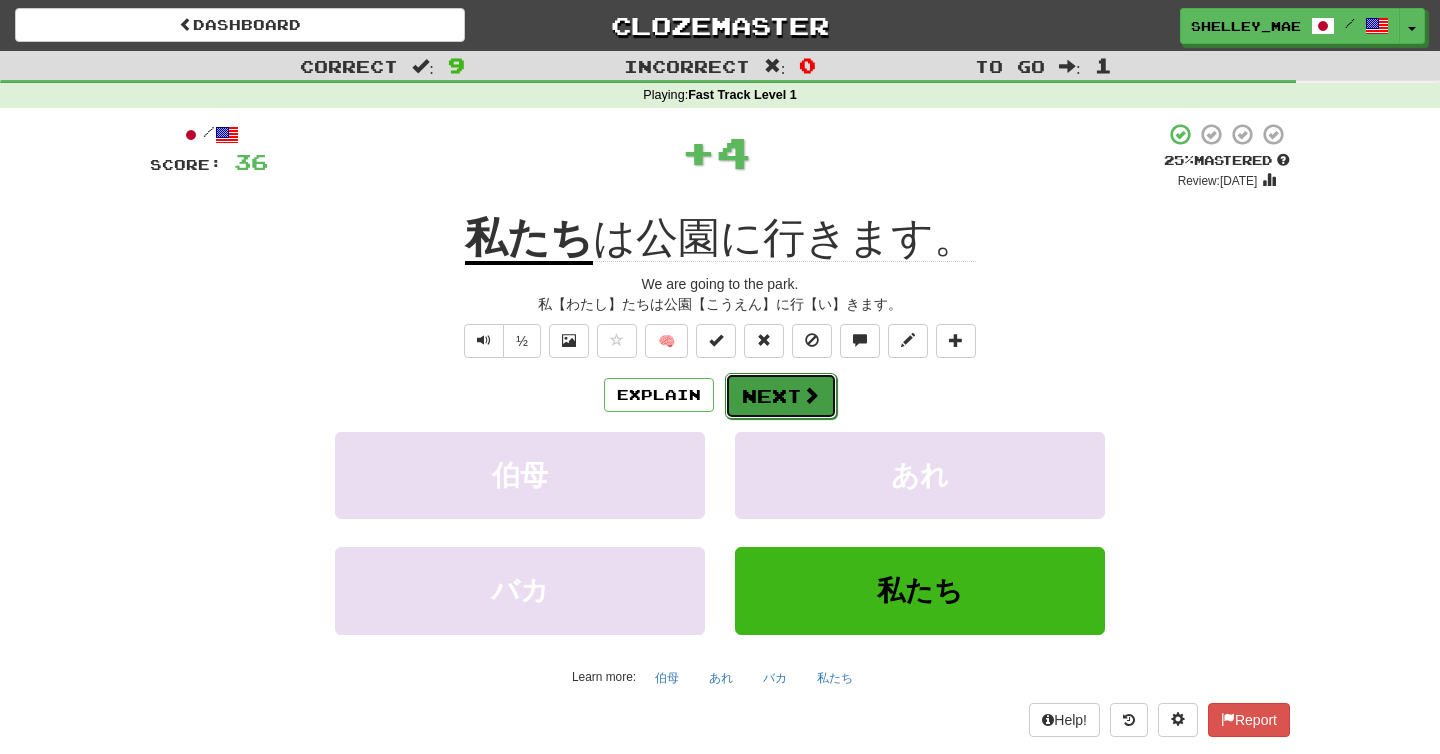 click on "Next" at bounding box center (781, 396) 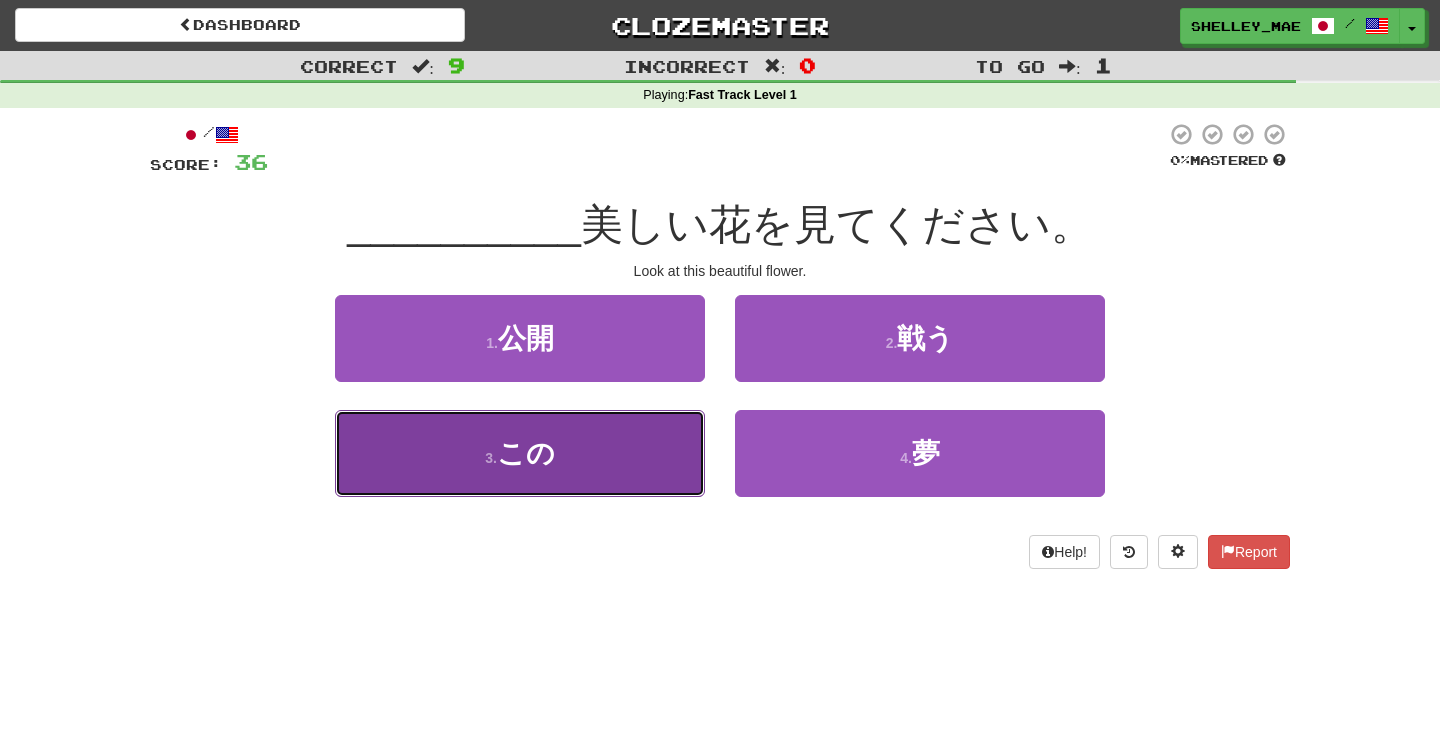 click on "3 .  この" at bounding box center (520, 453) 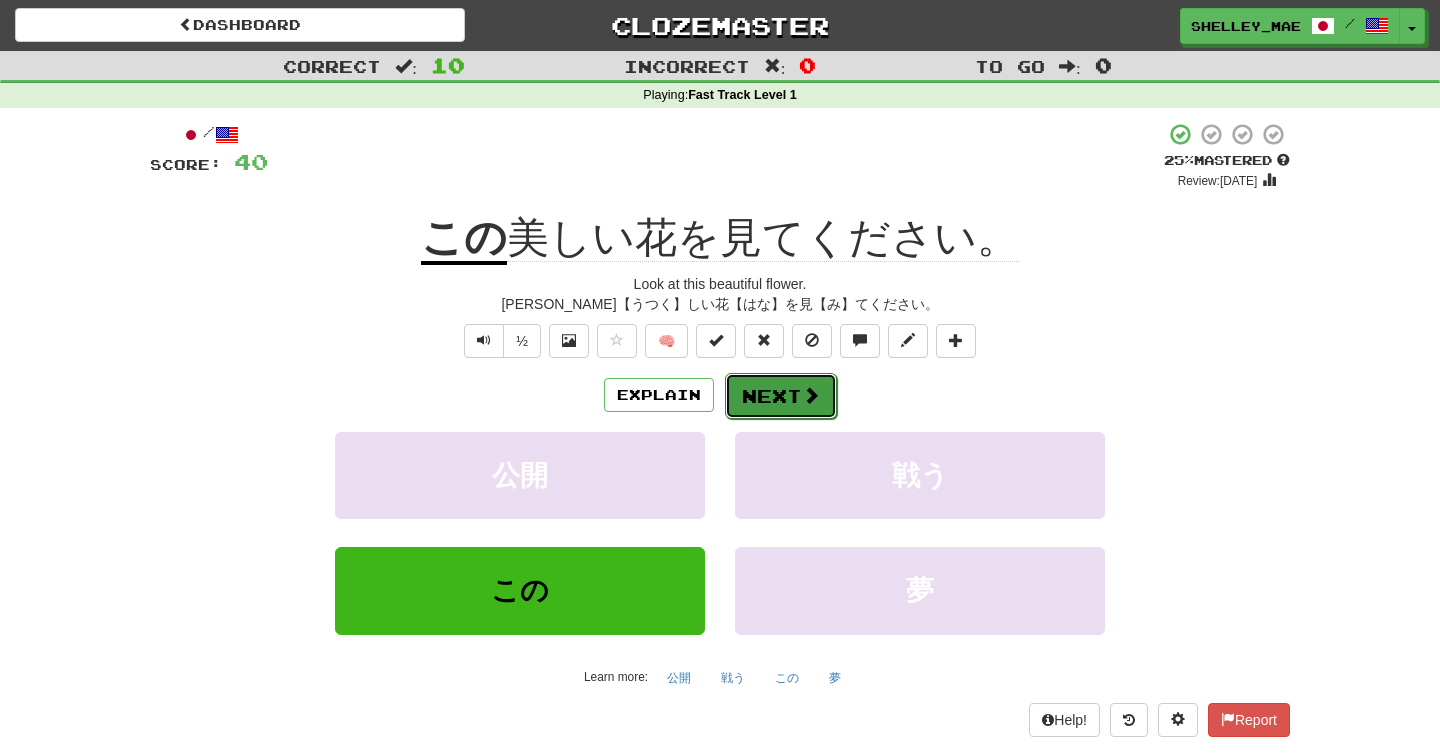 click on "Next" at bounding box center [781, 396] 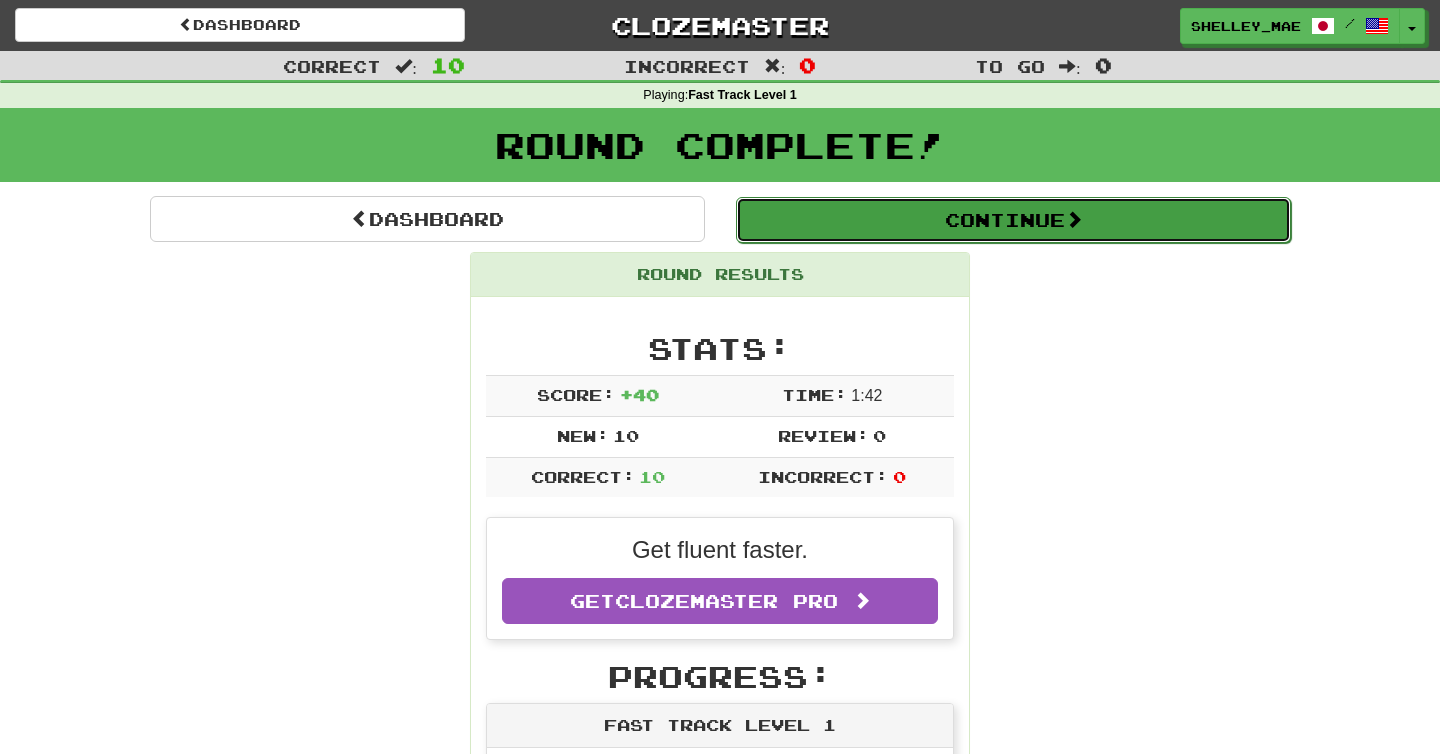 click on "Continue" at bounding box center [1013, 220] 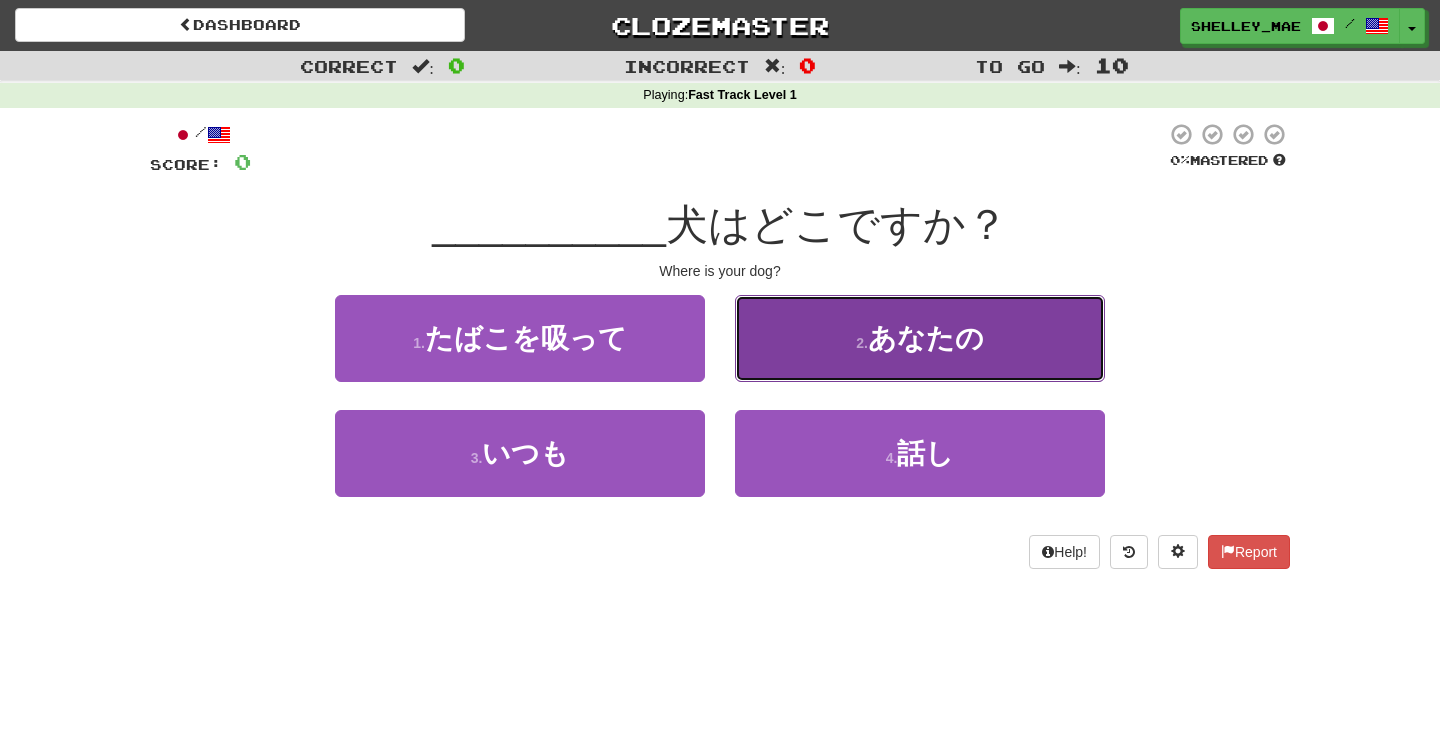 click on "2 .  あなたの" at bounding box center [920, 338] 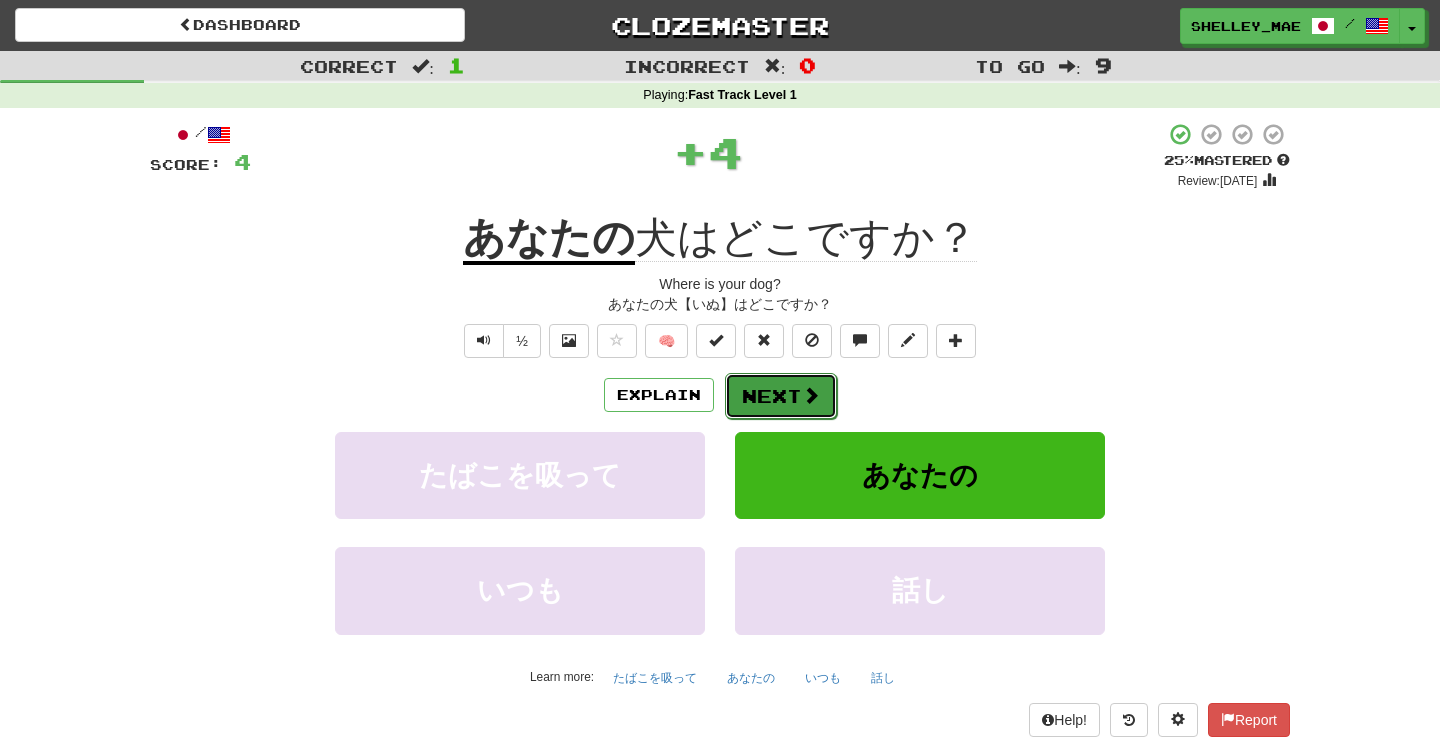 click on "Next" at bounding box center (781, 396) 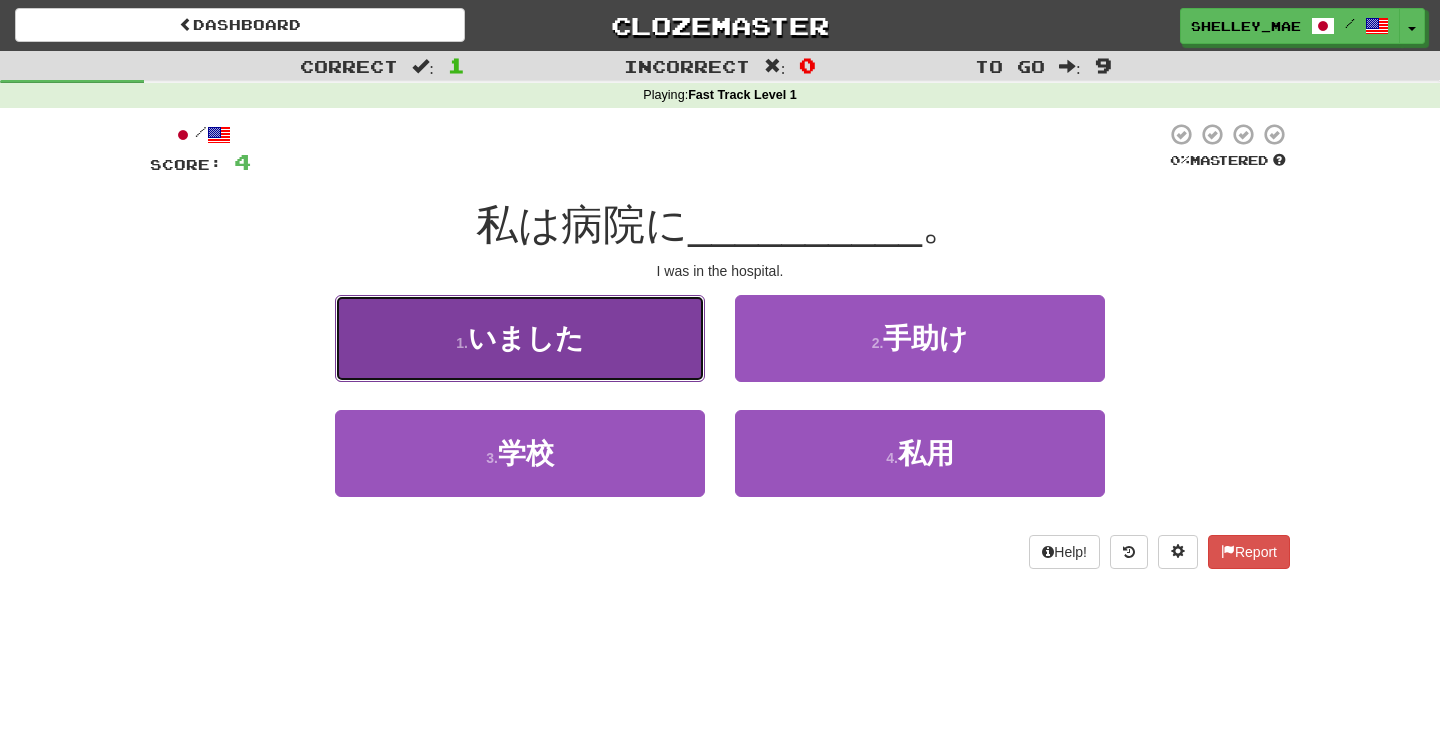 click on "いました" at bounding box center [526, 338] 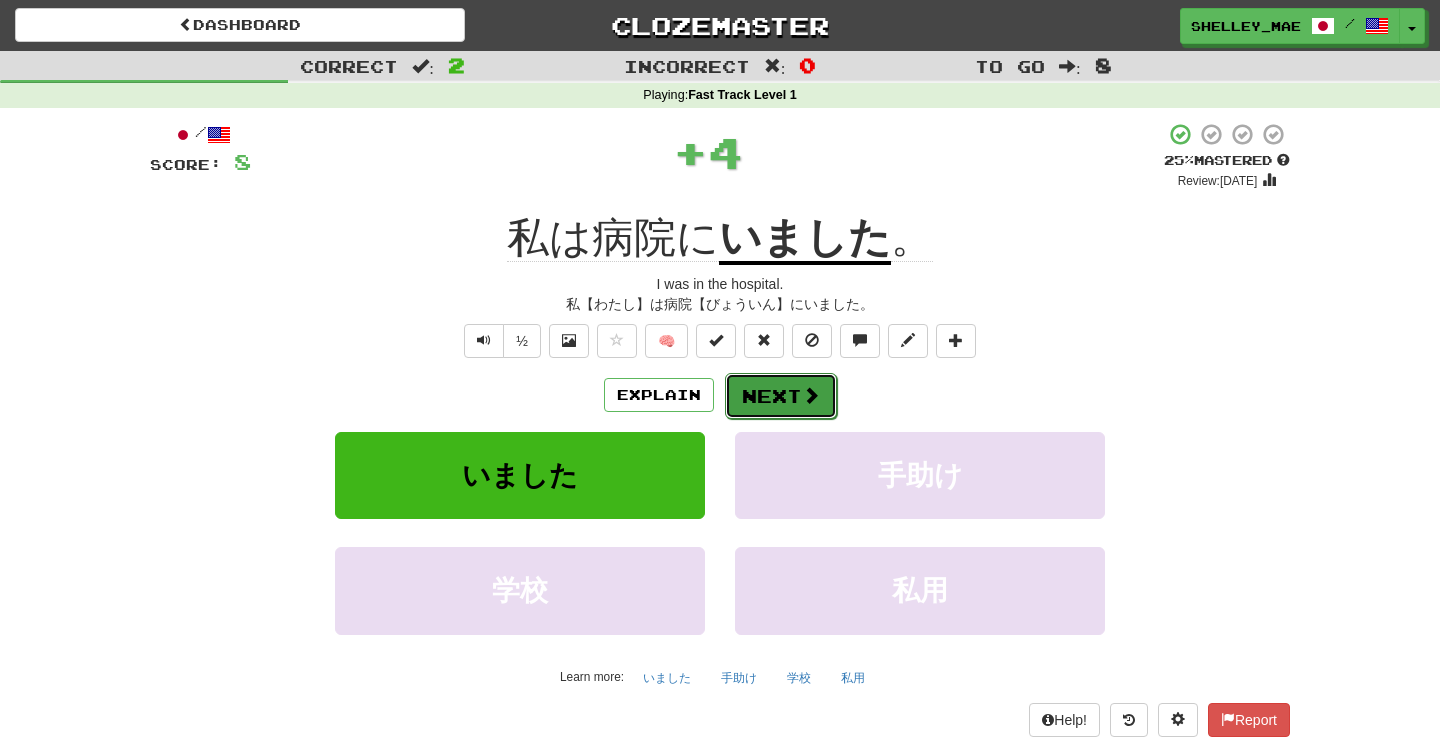 click on "Next" at bounding box center (781, 396) 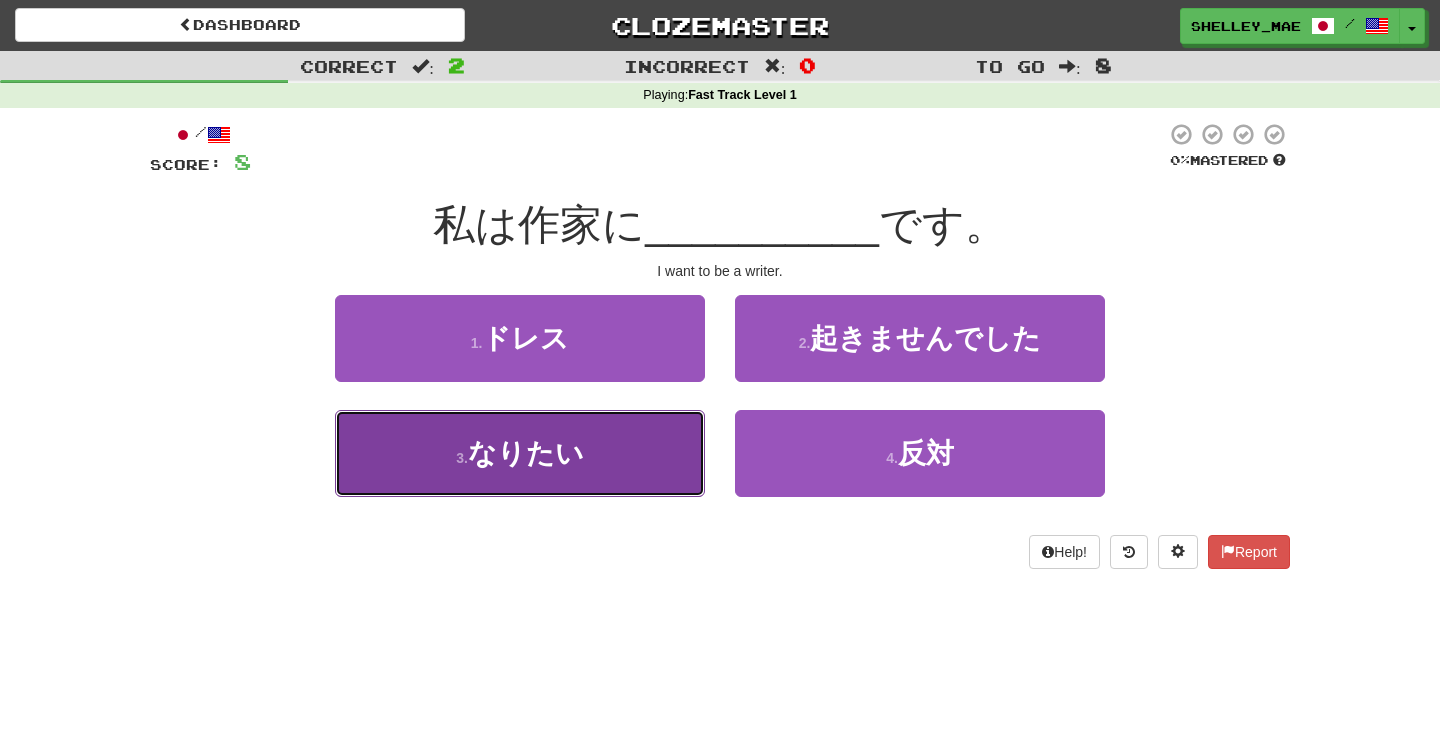 click on "3 .  なりたい" at bounding box center [520, 453] 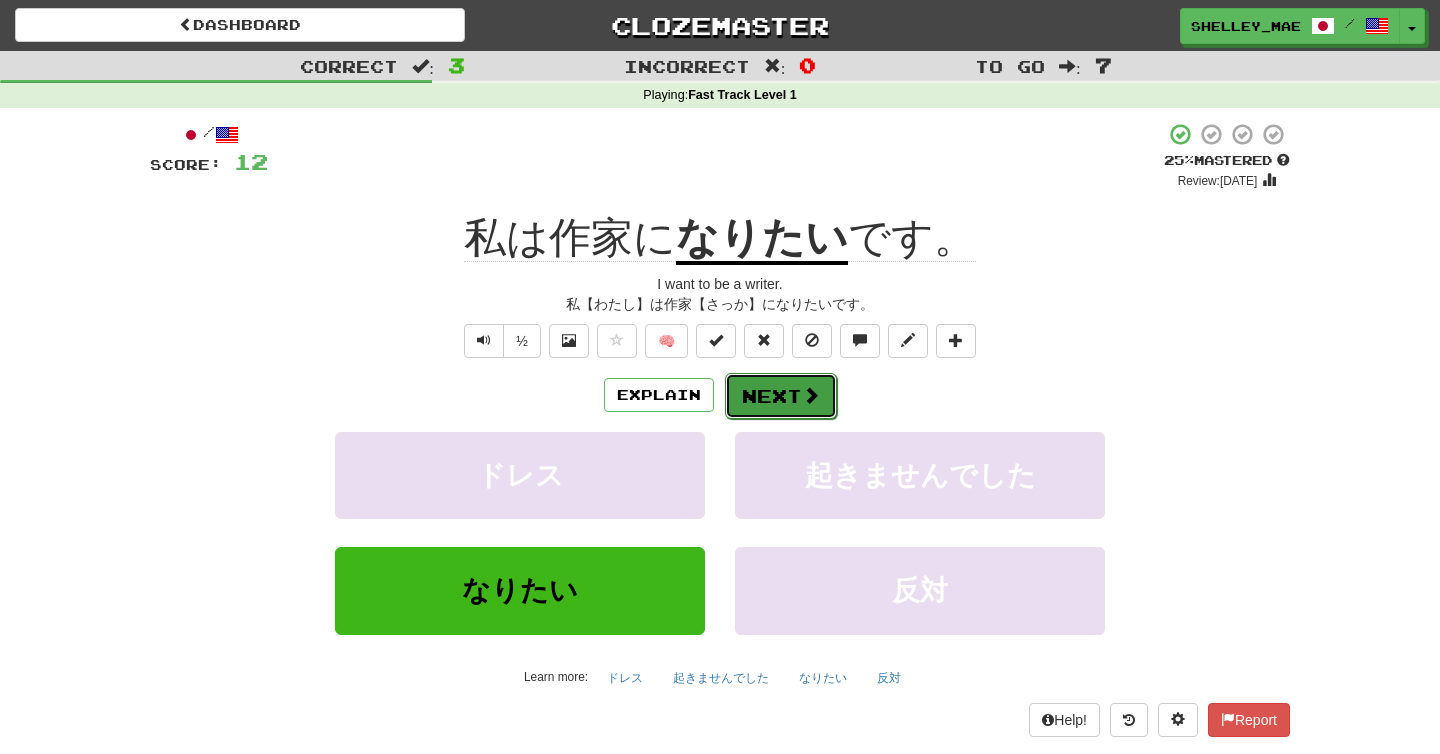 click on "Next" at bounding box center (781, 396) 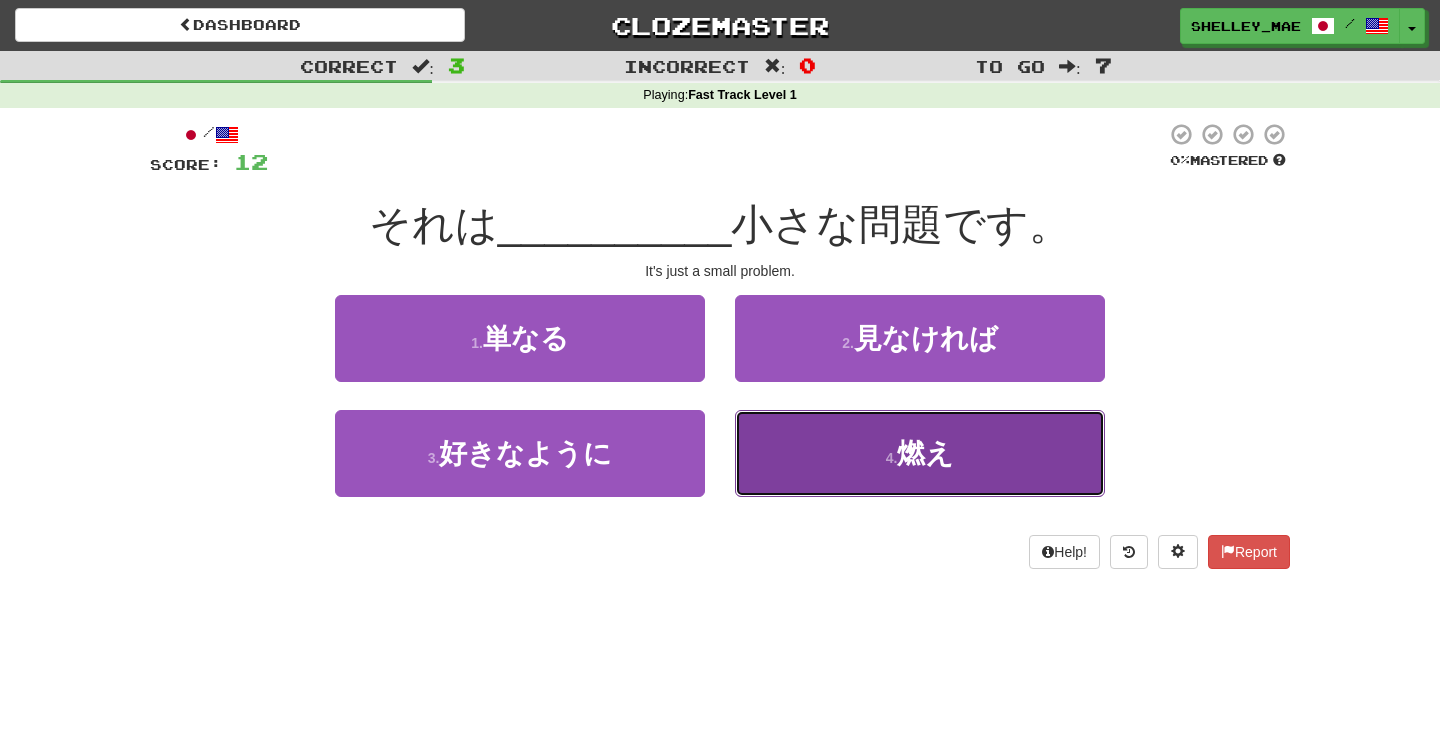 click on "4 .  燃え" at bounding box center (920, 453) 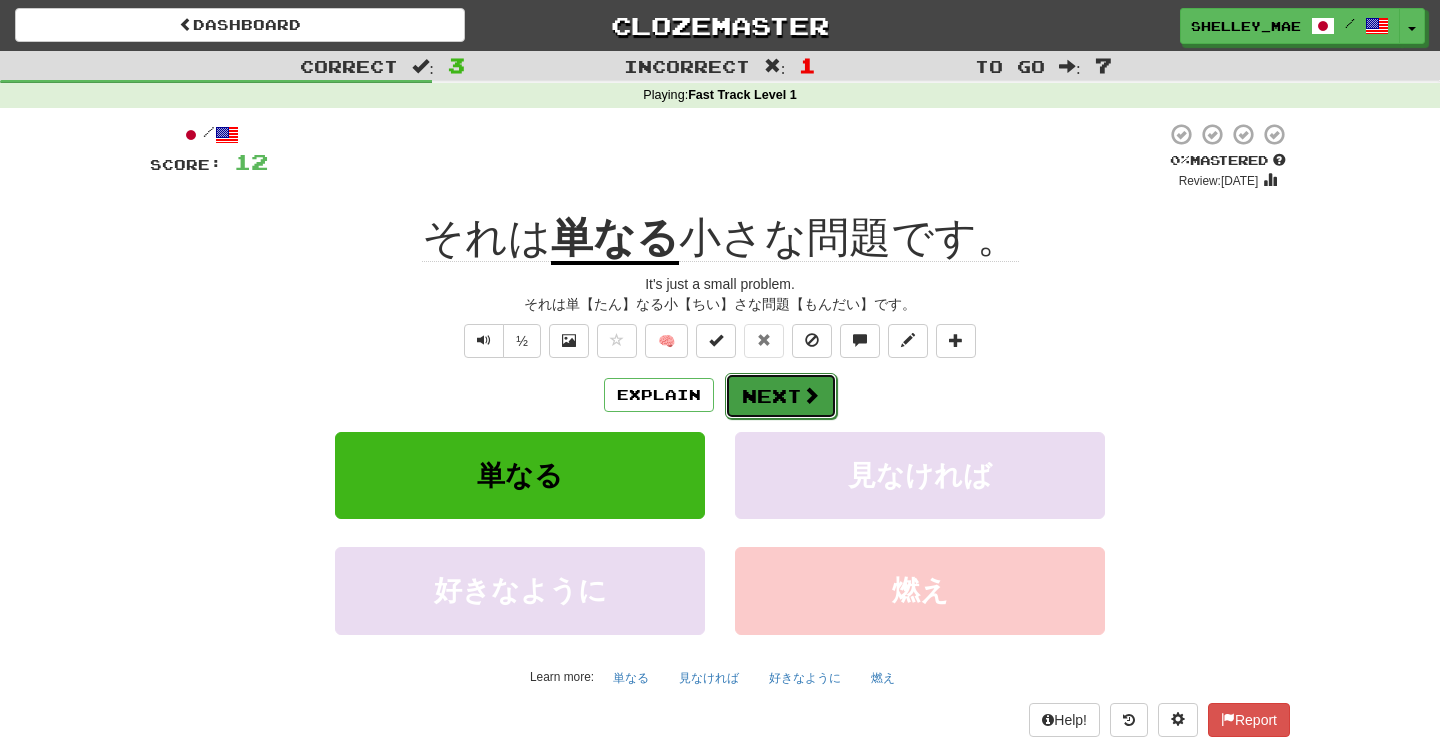 click on "Next" at bounding box center [781, 396] 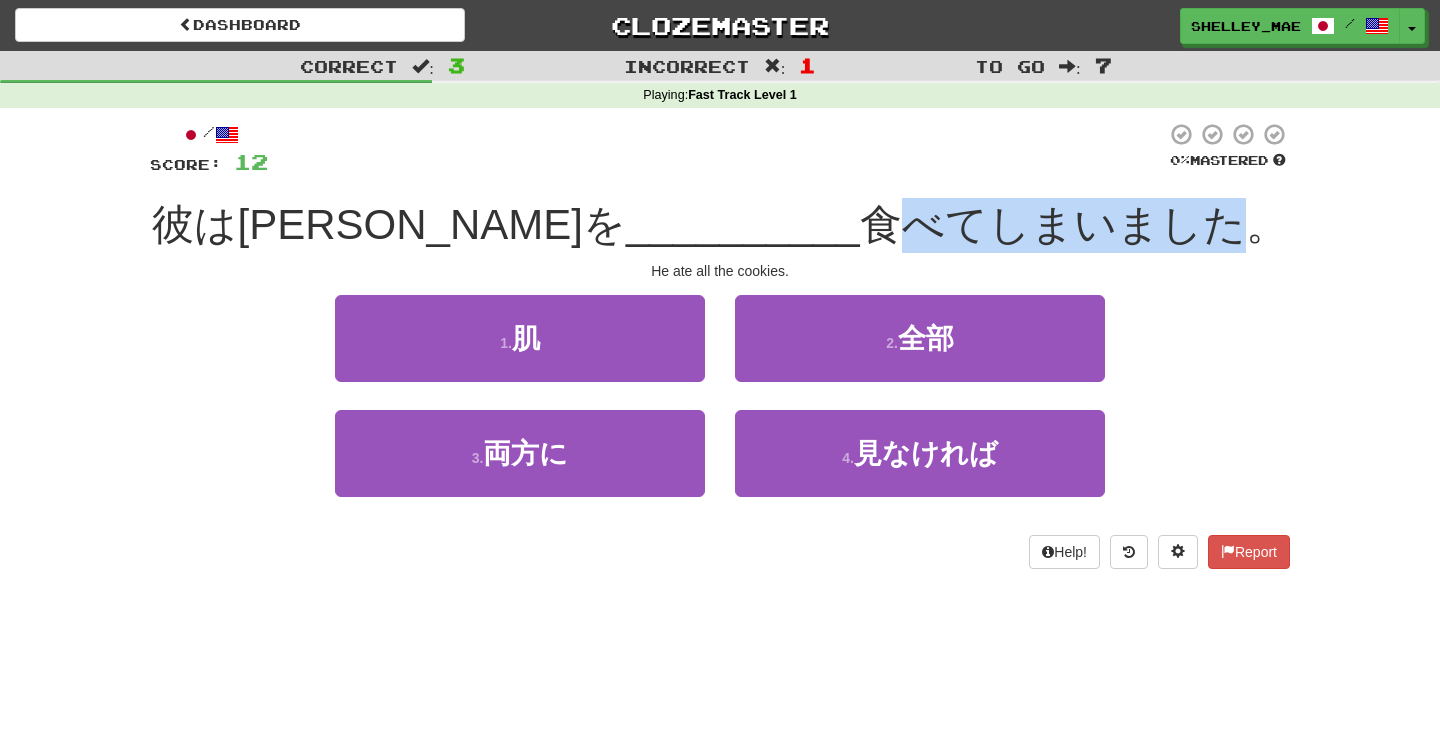drag, startPoint x: 1136, startPoint y: 234, endPoint x: 788, endPoint y: 228, distance: 348.05173 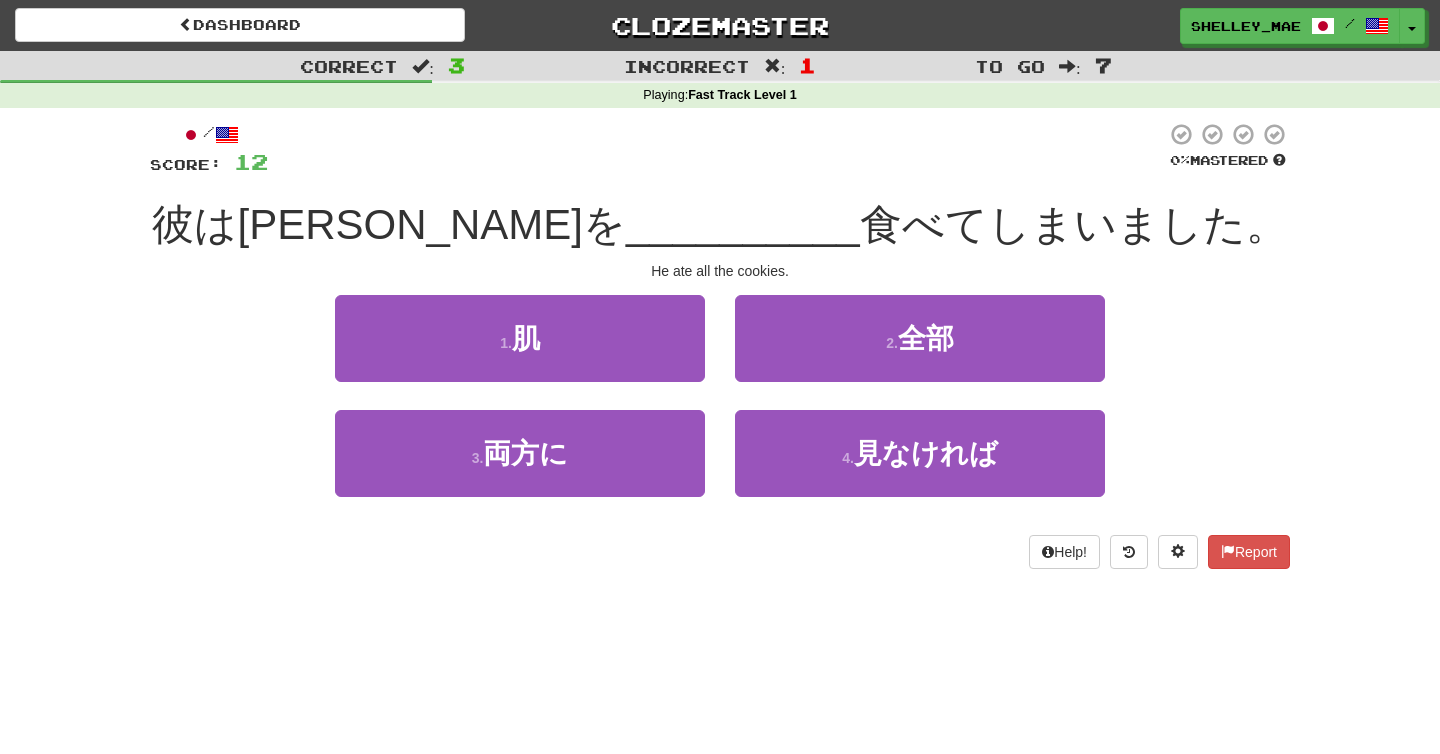 click on "食べてしまいました。" at bounding box center [1074, 224] 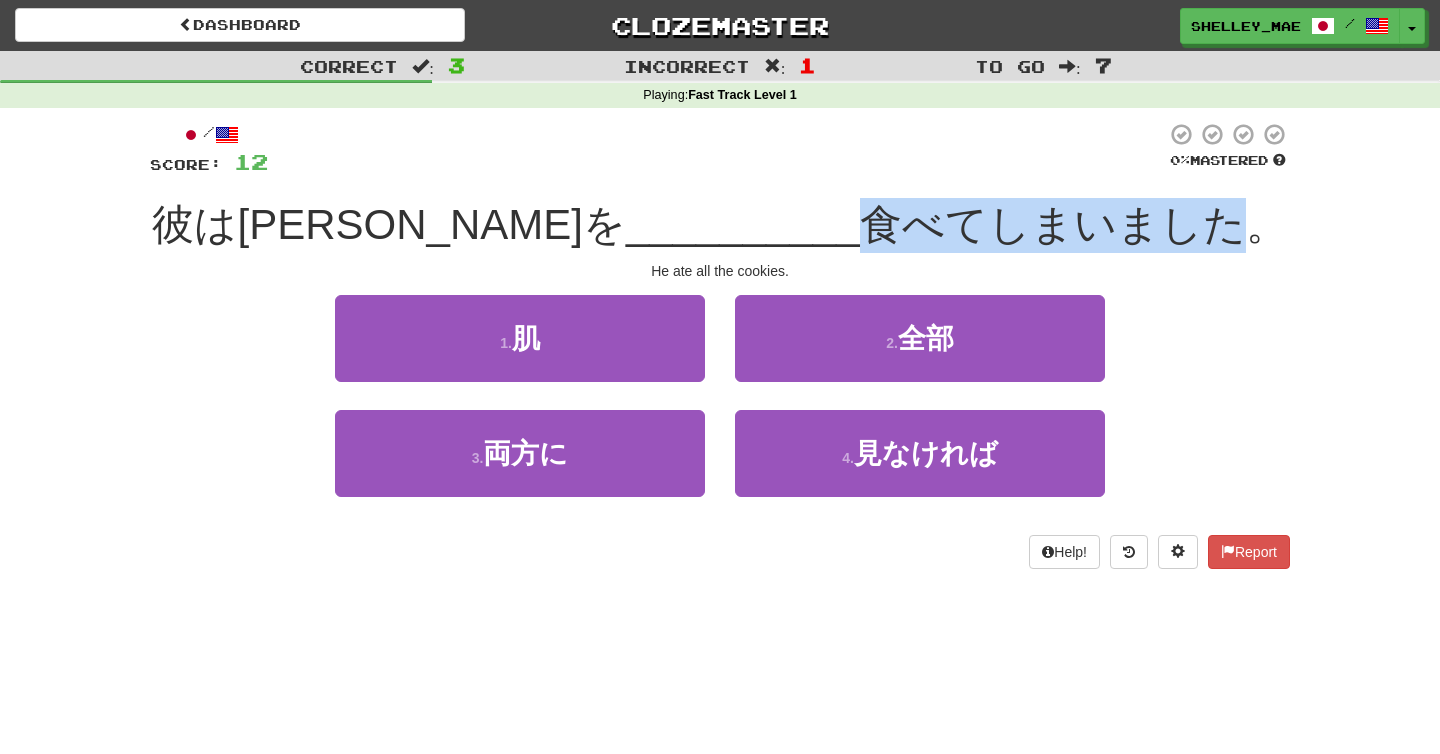 drag, startPoint x: 762, startPoint y: 228, endPoint x: 1133, endPoint y: 217, distance: 371.16302 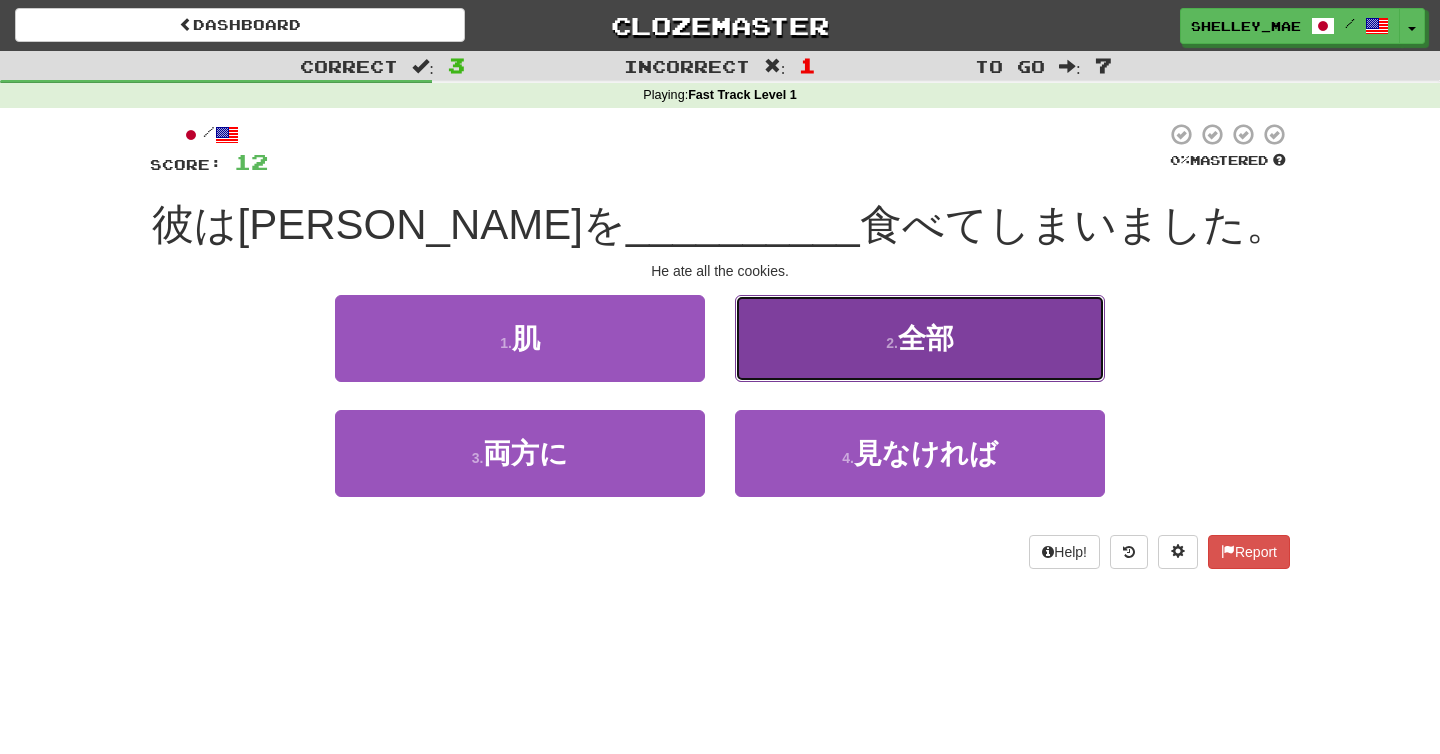 click on "2 .  全部" at bounding box center (920, 338) 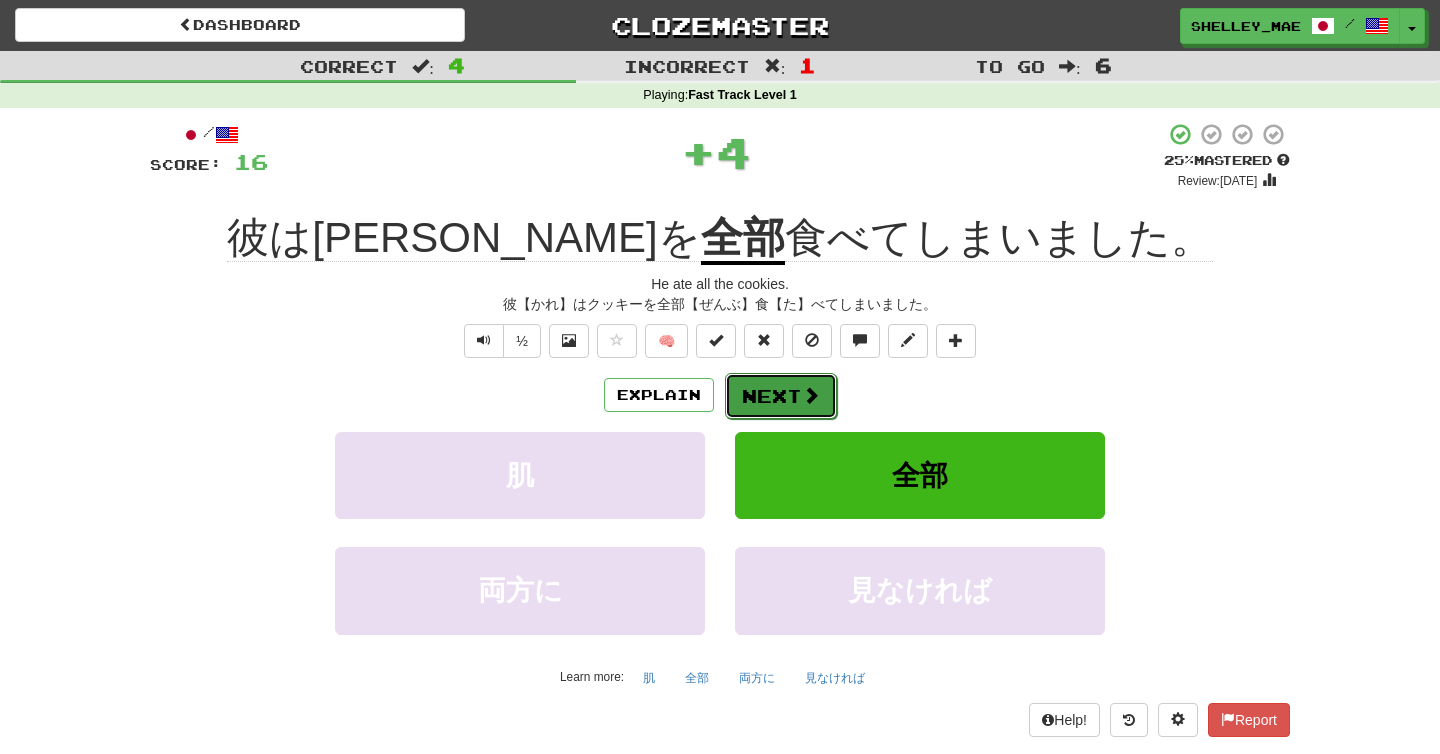 click at bounding box center [811, 395] 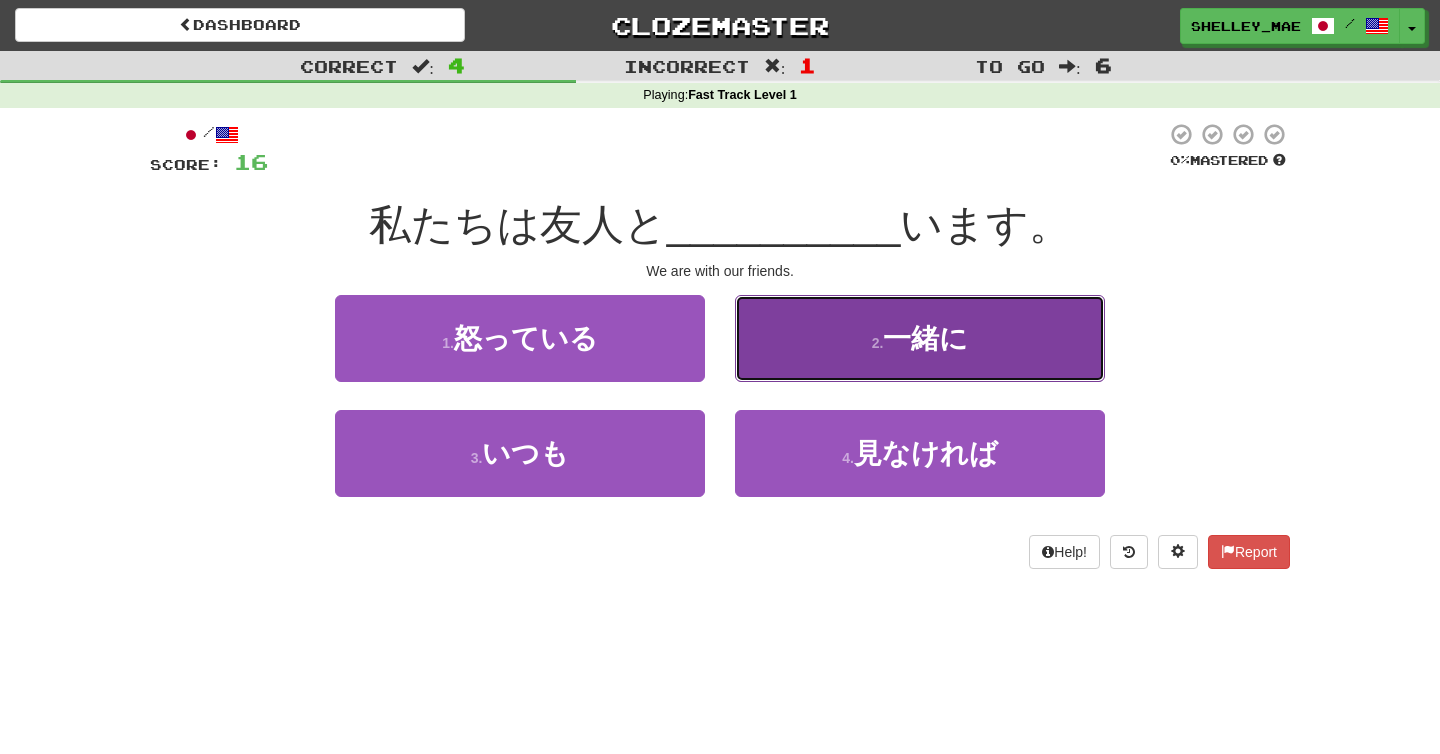 click on "2 .  一緒に" at bounding box center (920, 338) 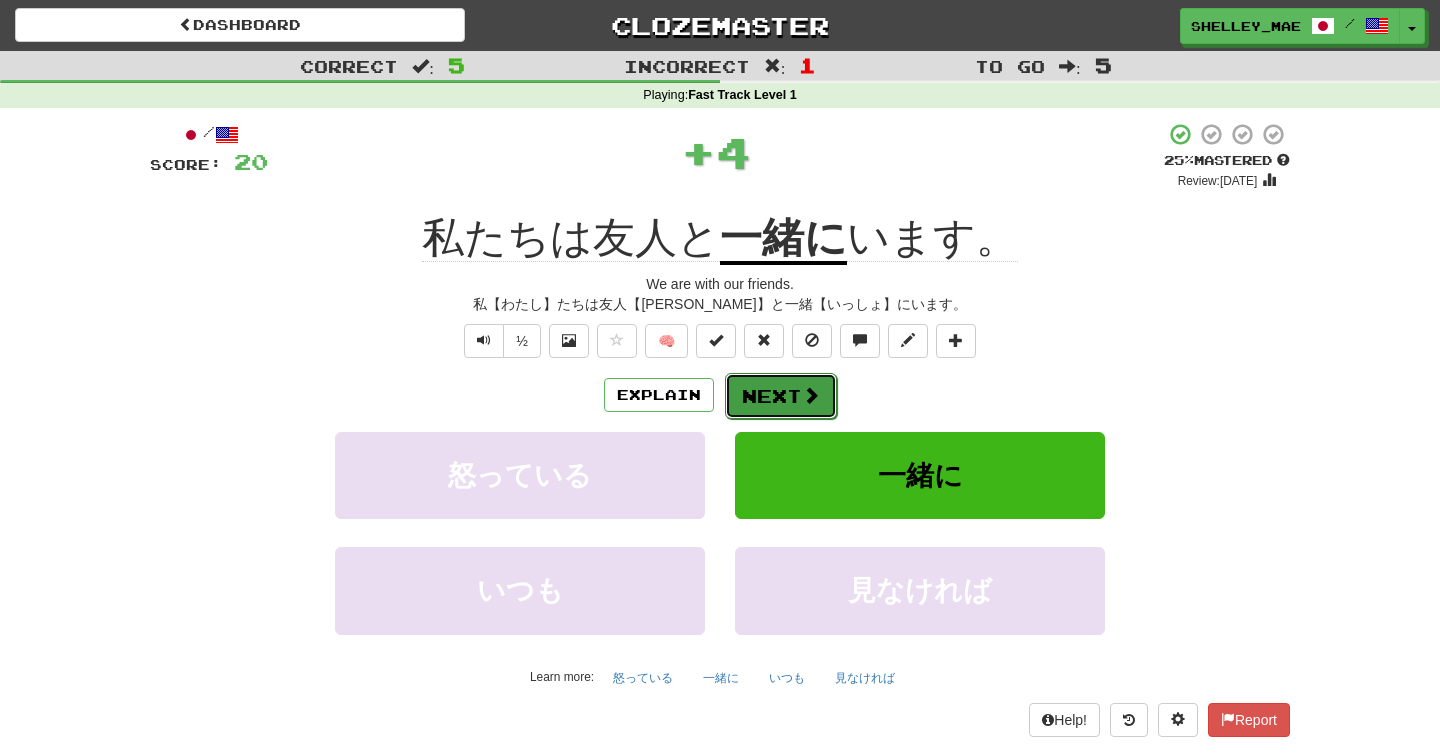click on "Next" at bounding box center [781, 396] 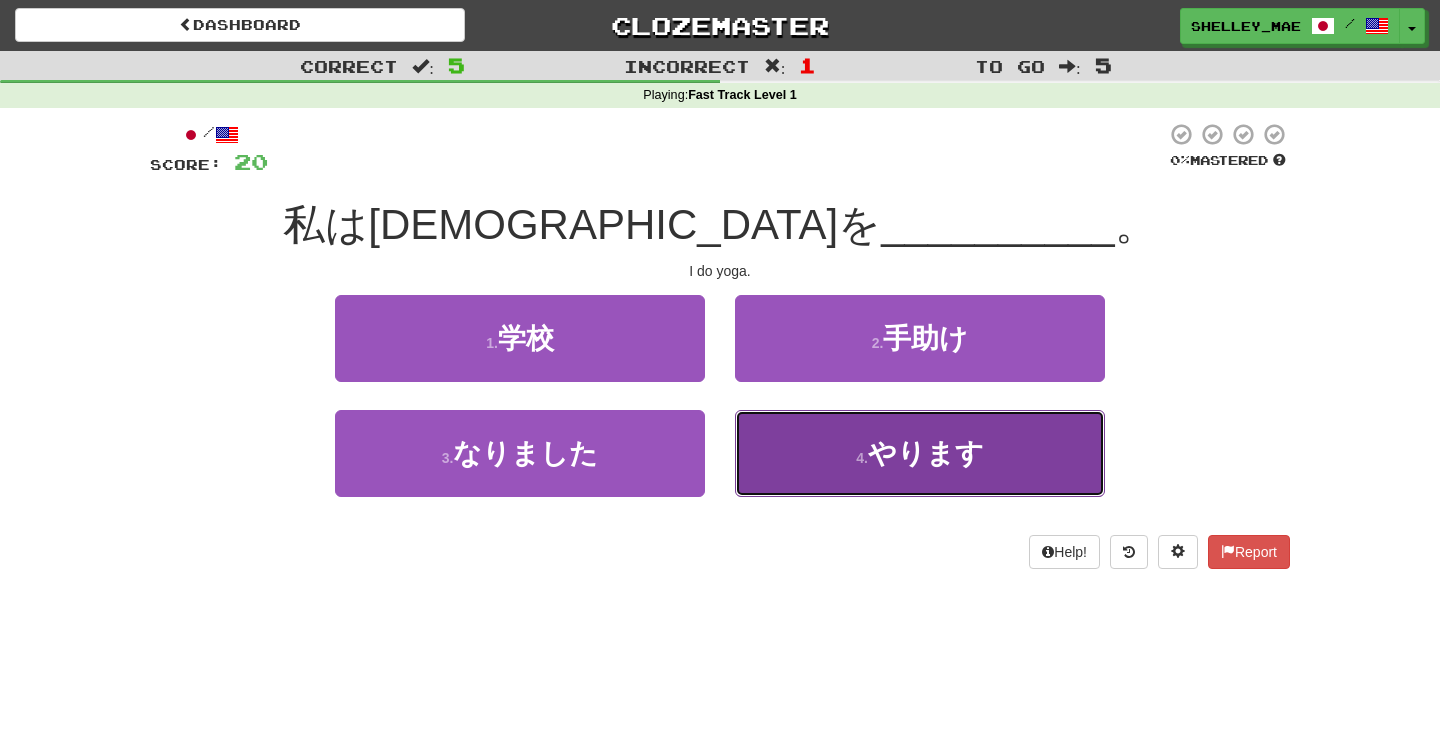 click on "4 .  やります" at bounding box center [920, 453] 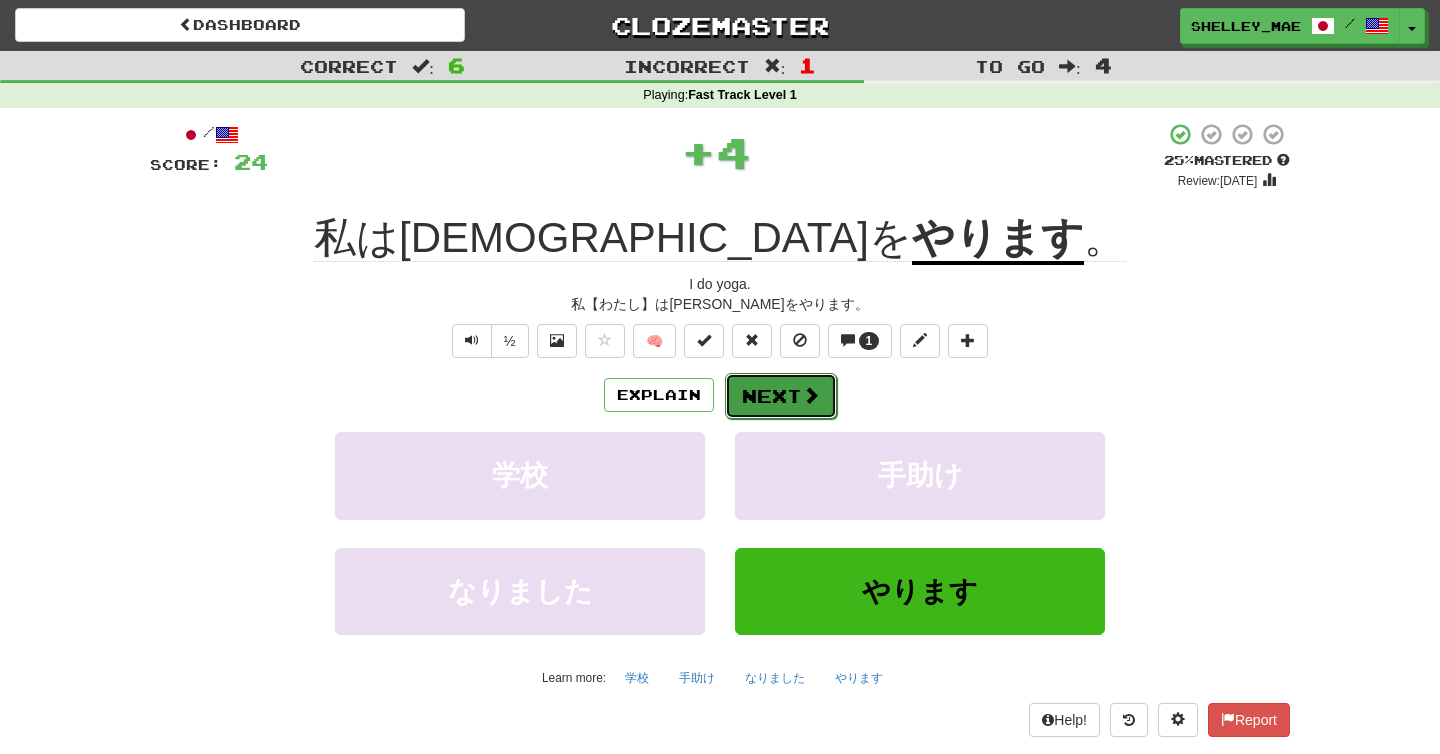 click on "Next" at bounding box center [781, 396] 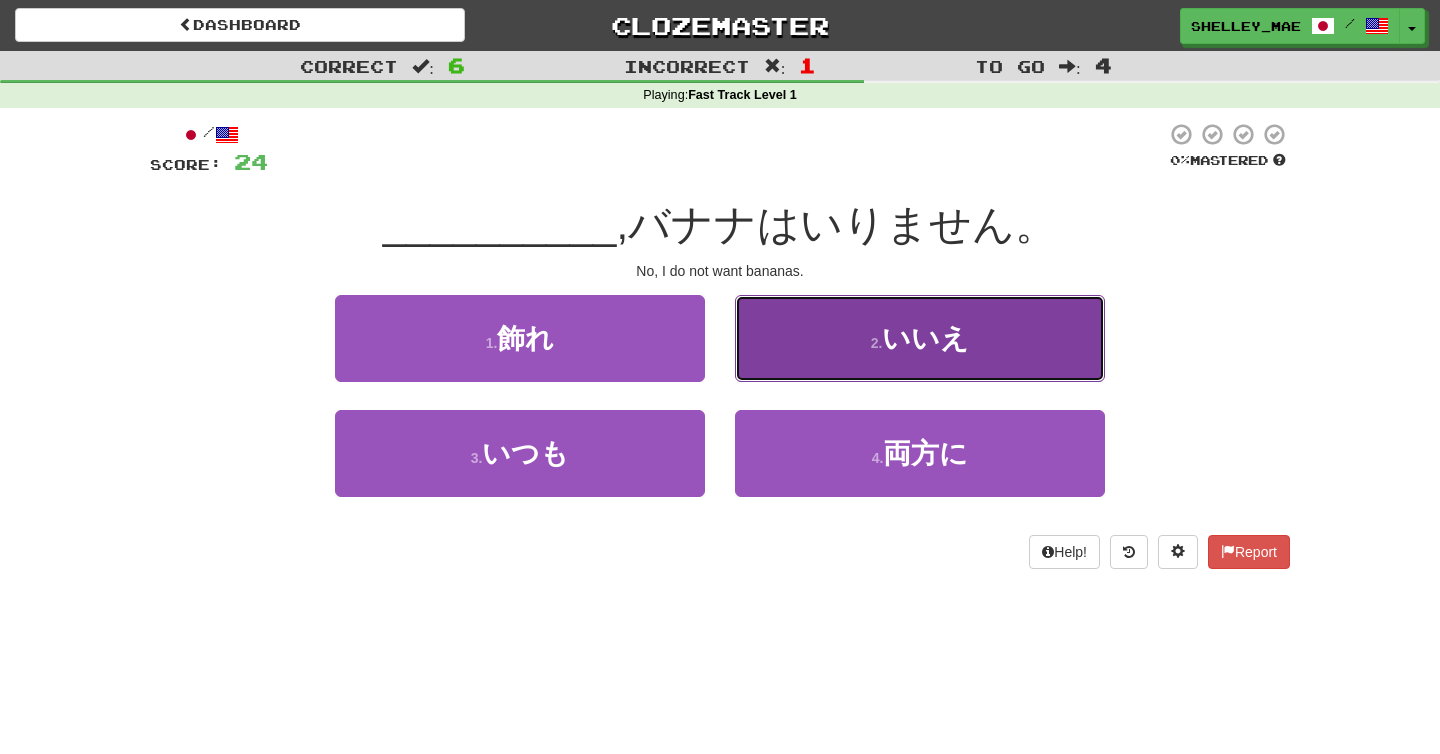 click on "2 .  いいえ" at bounding box center (920, 338) 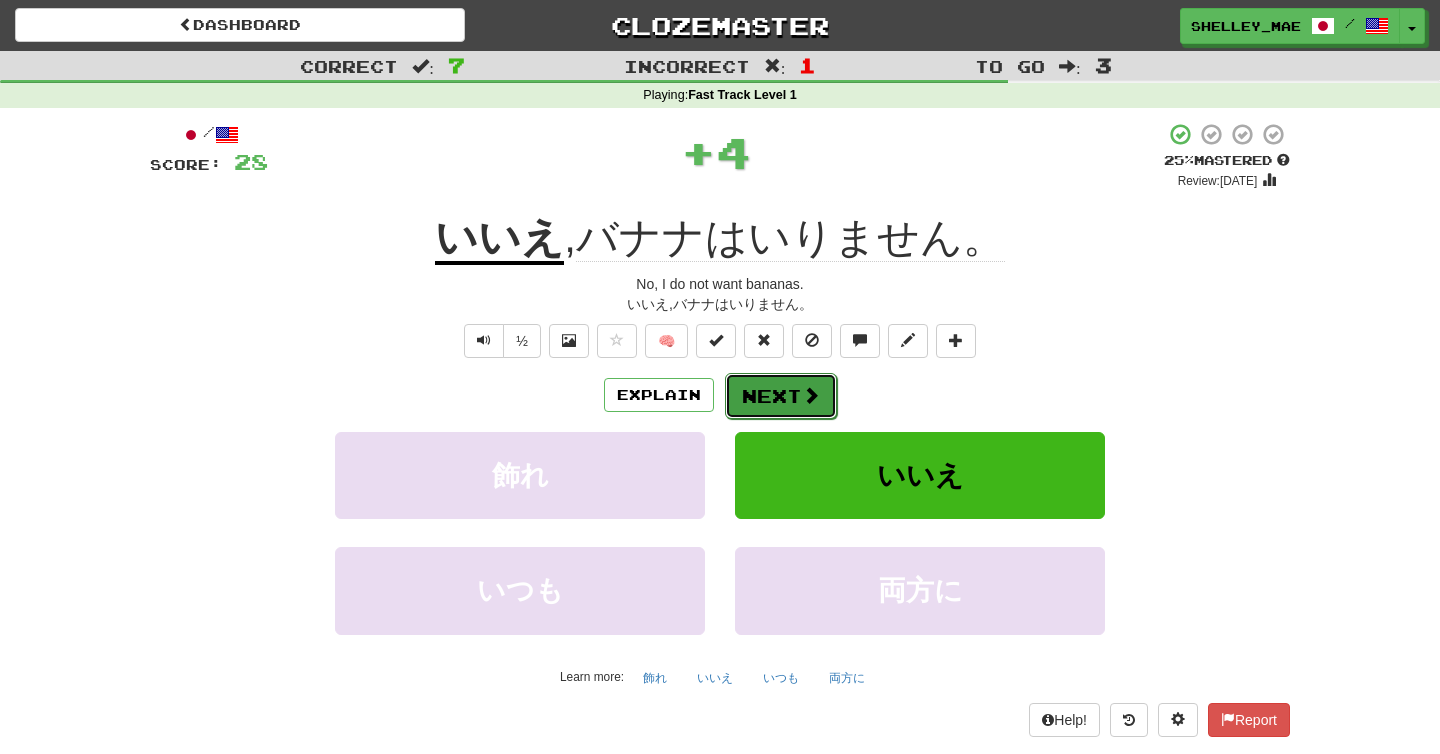 click on "Next" at bounding box center (781, 396) 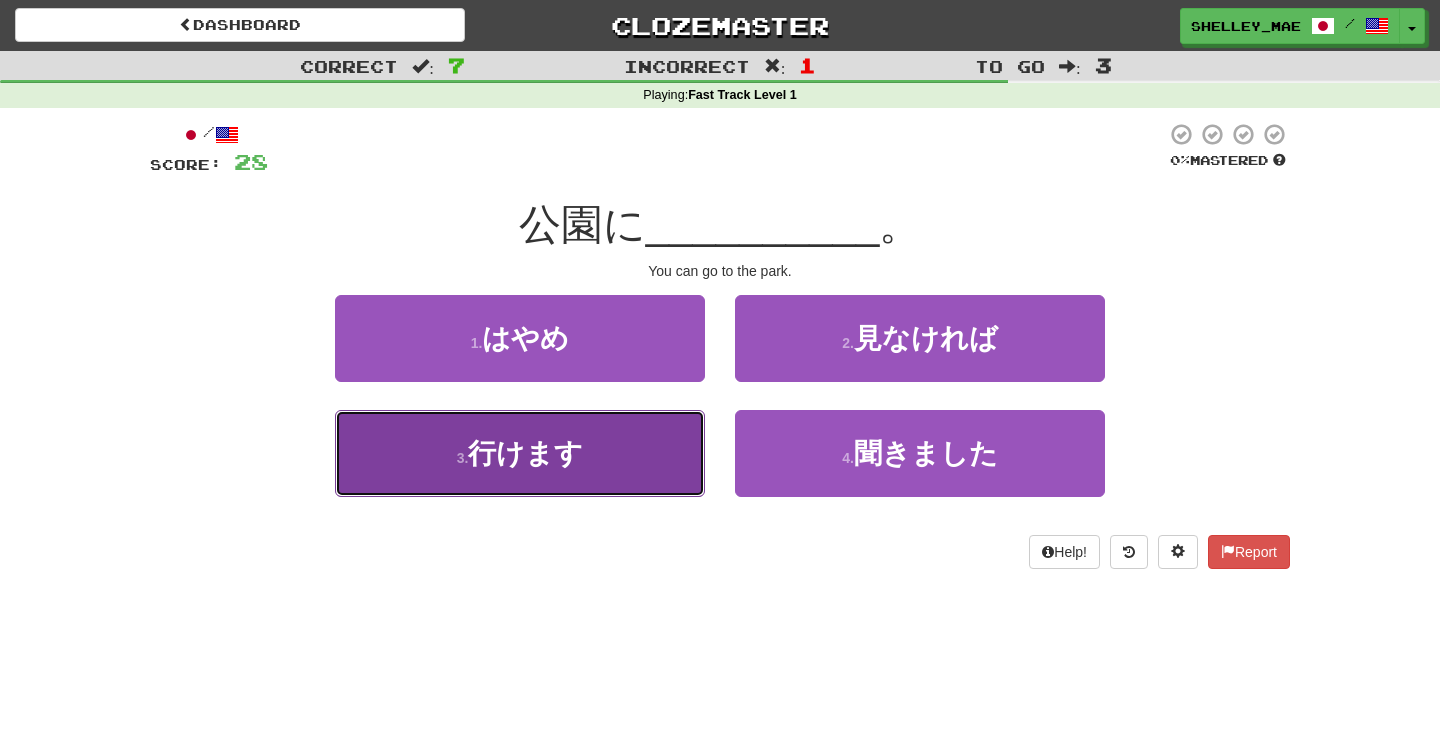 click on "行けます" at bounding box center (525, 453) 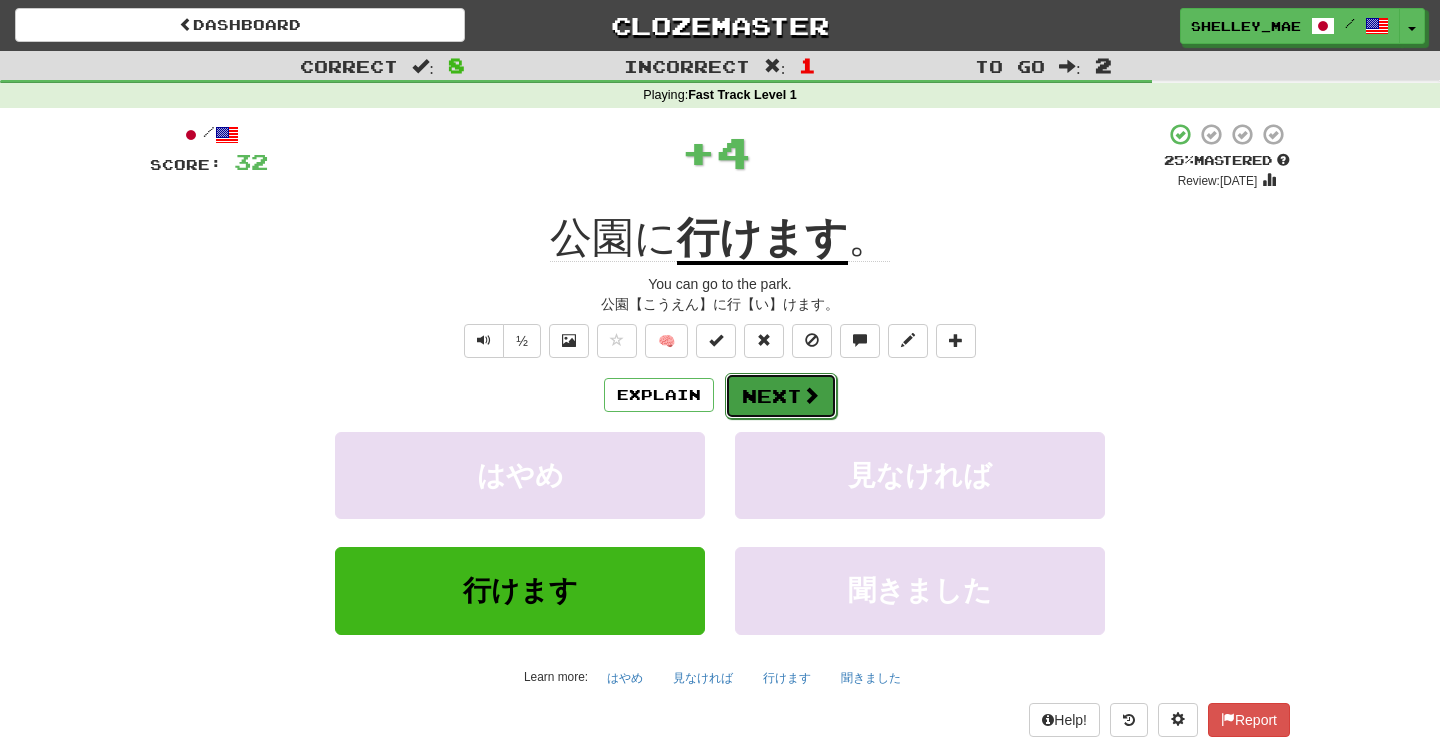 click on "Next" at bounding box center (781, 396) 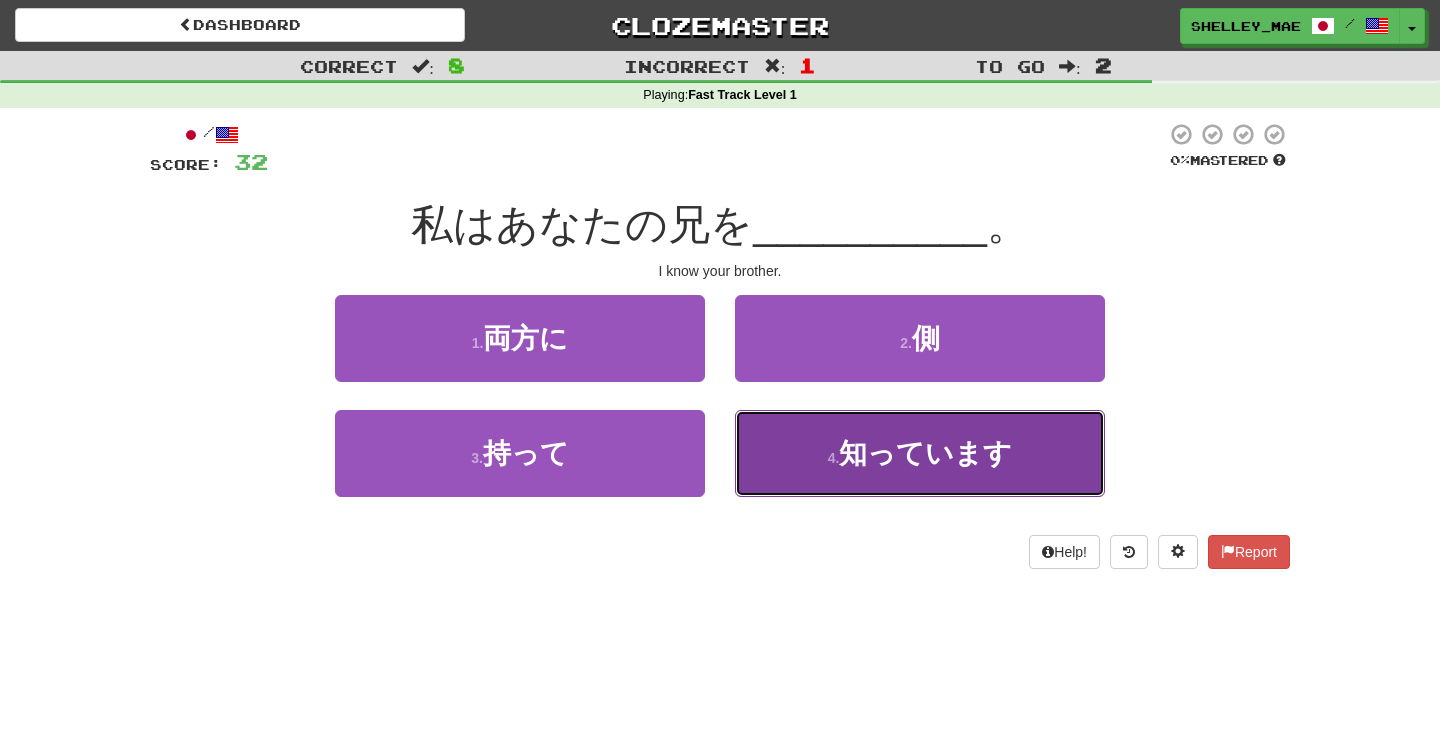 click on "4 .  知っています" at bounding box center (920, 453) 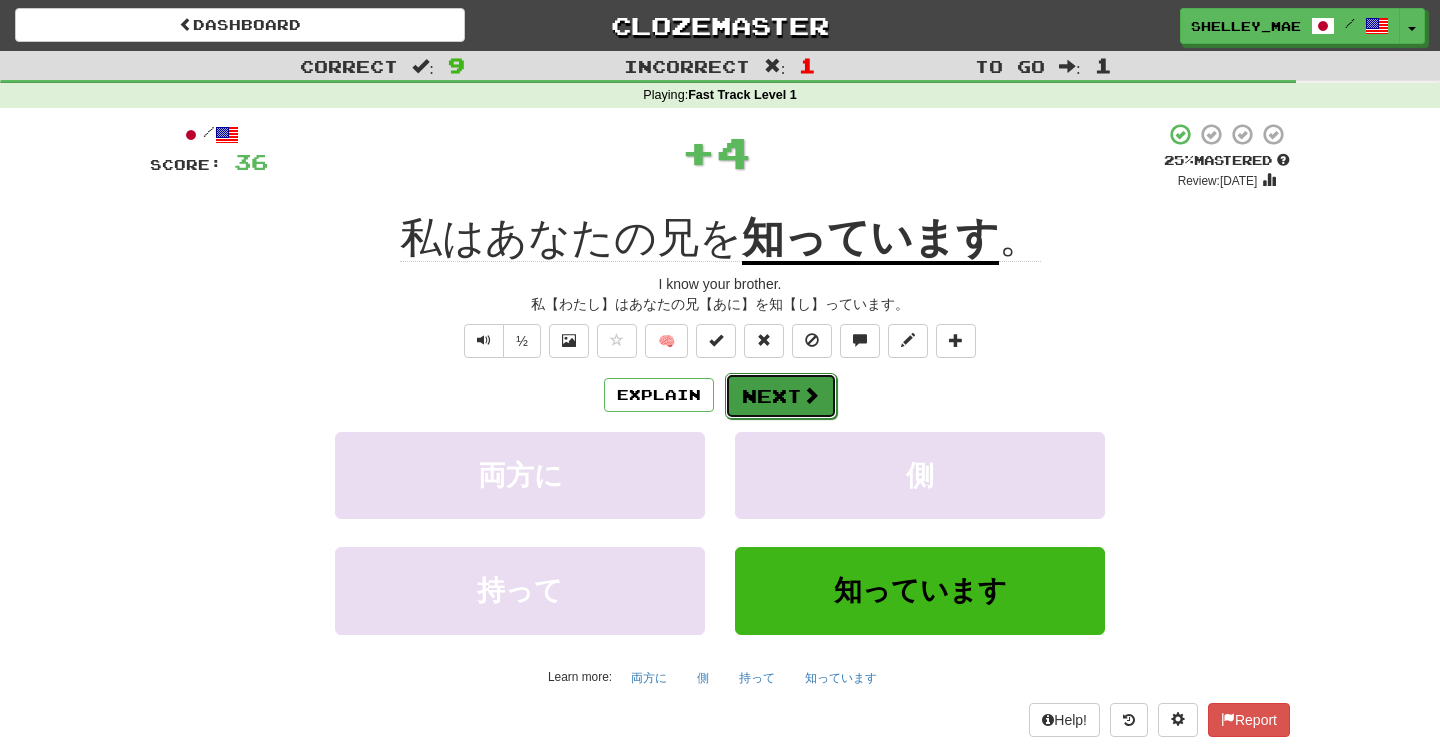 click on "Next" at bounding box center (781, 396) 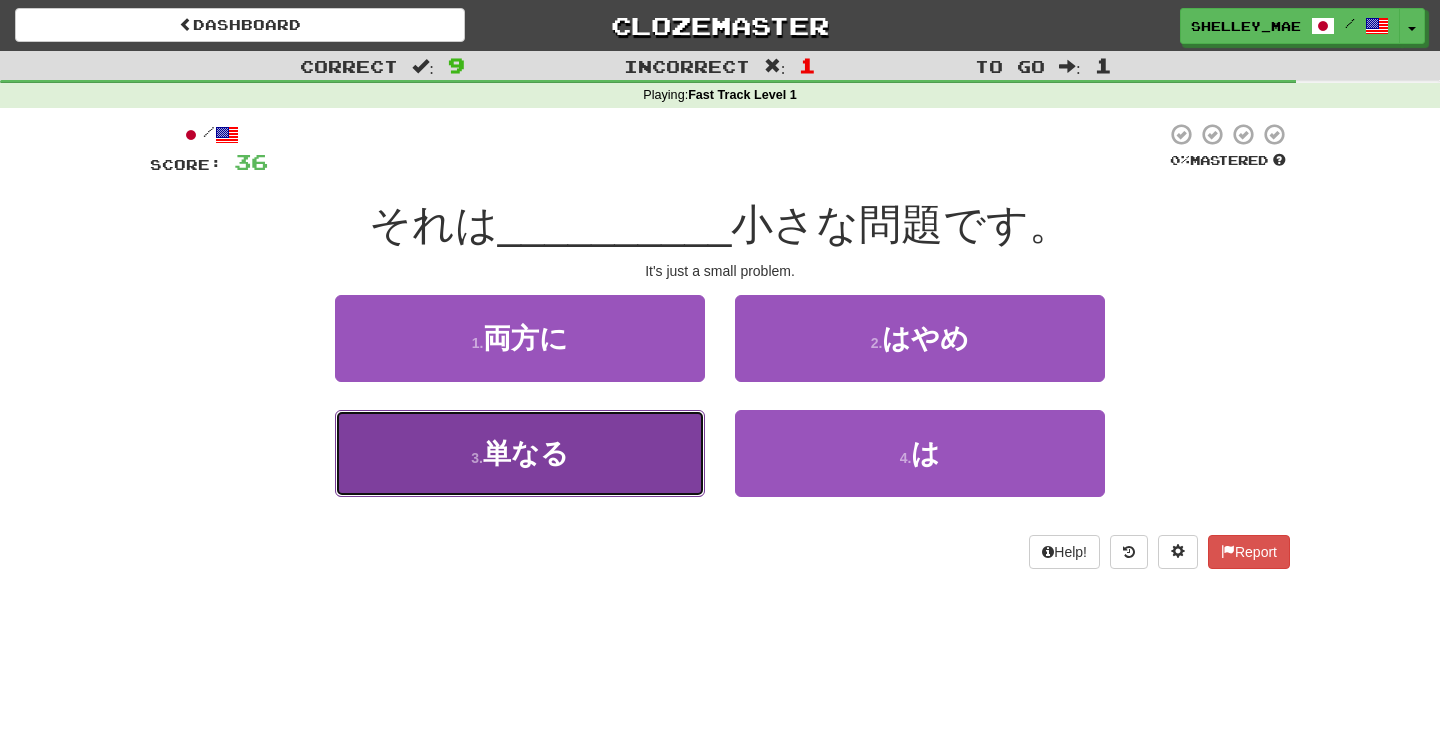 click on "3 .  単なる" at bounding box center [520, 453] 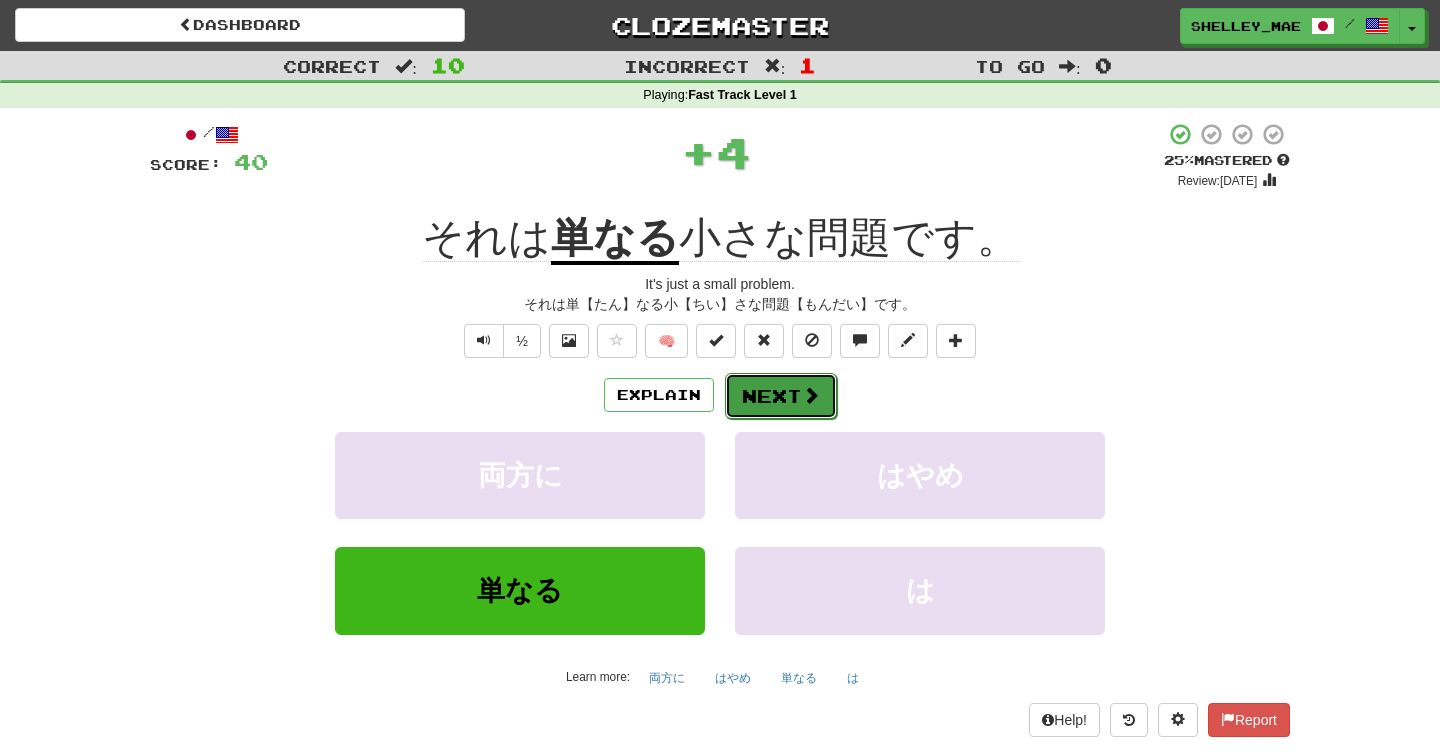 click on "Next" at bounding box center (781, 396) 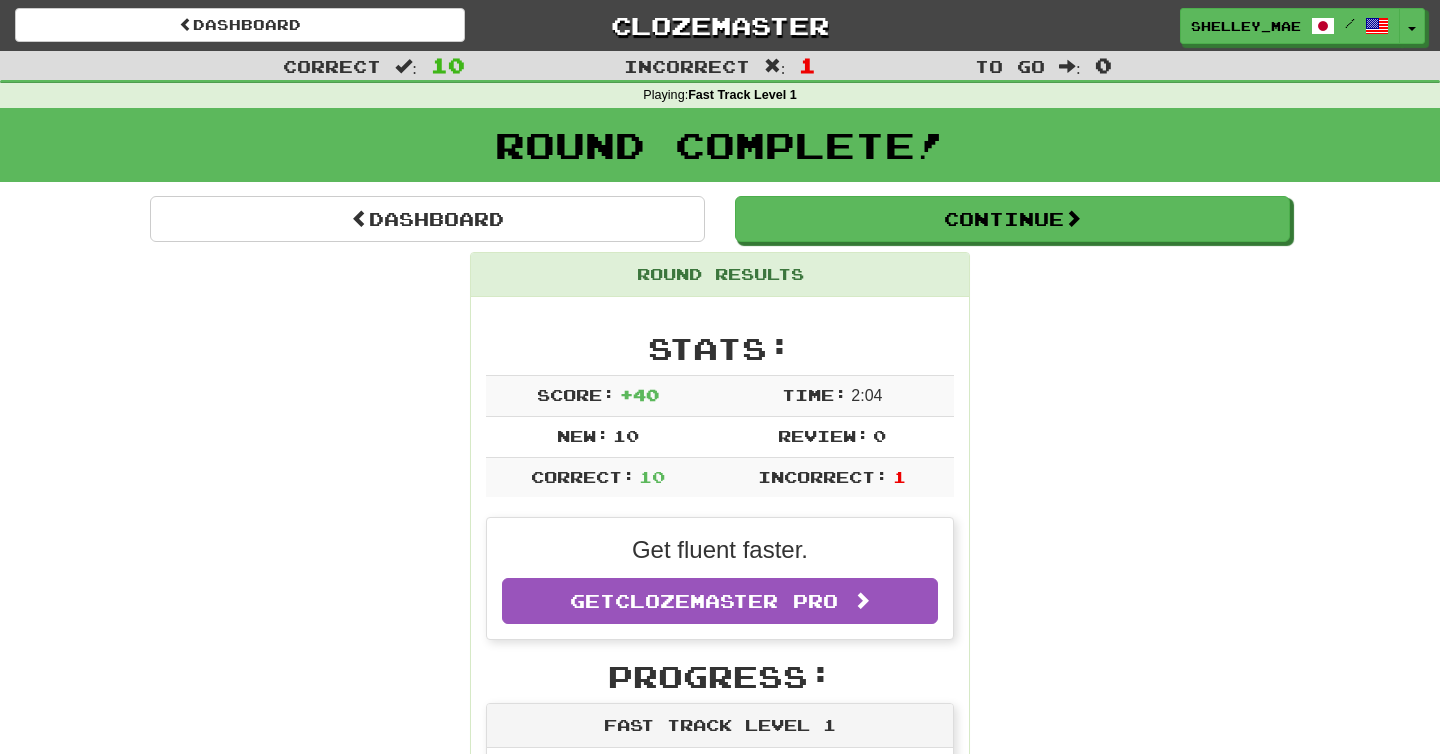 scroll, scrollTop: 23, scrollLeft: 0, axis: vertical 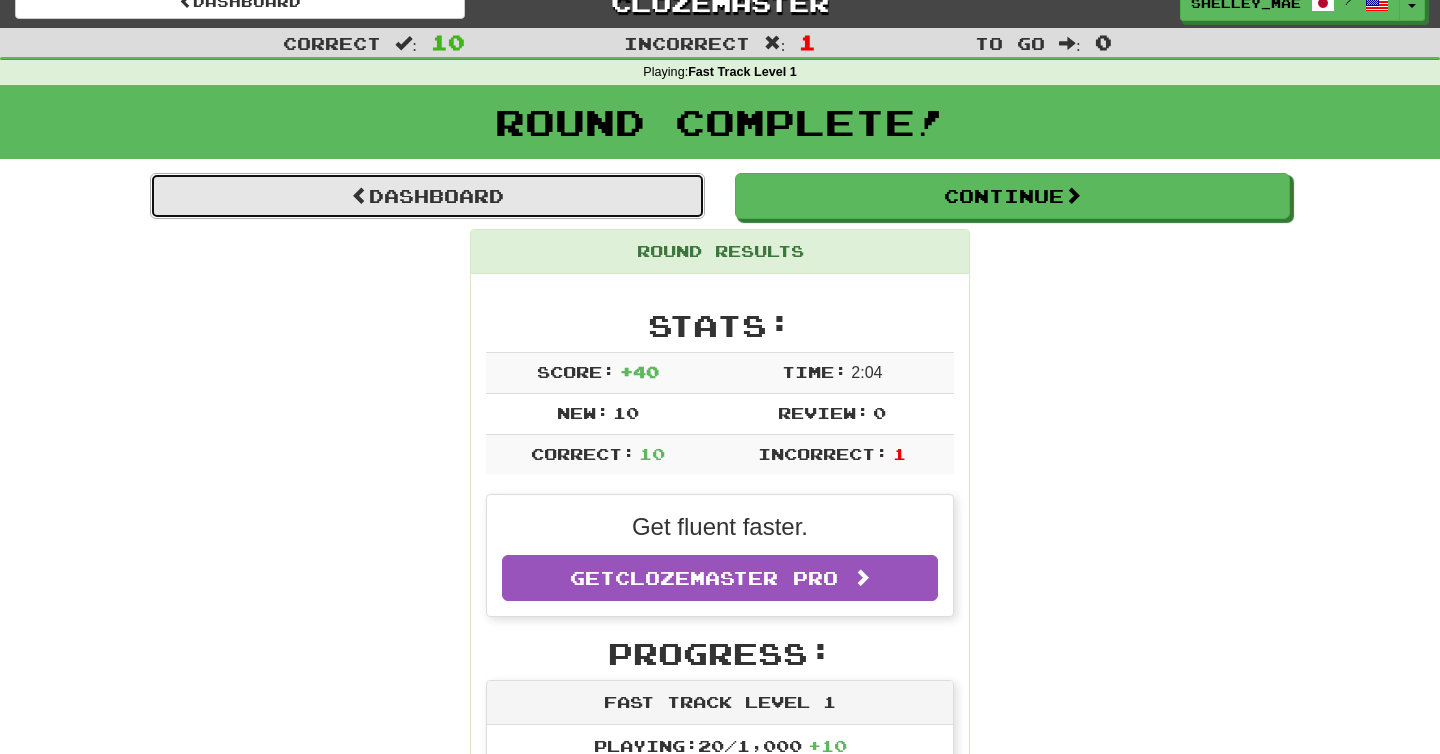 click on "Dashboard" at bounding box center [427, 196] 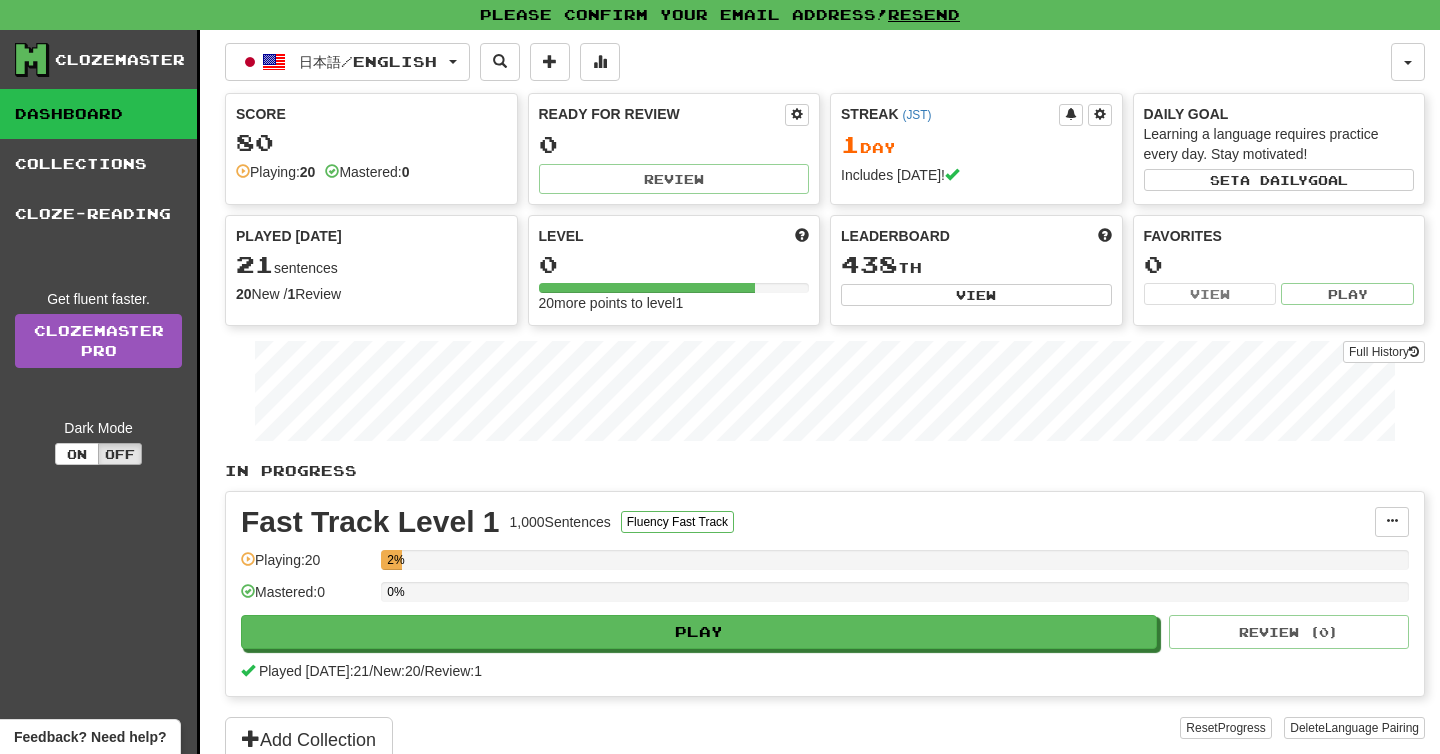 scroll, scrollTop: 0, scrollLeft: 0, axis: both 